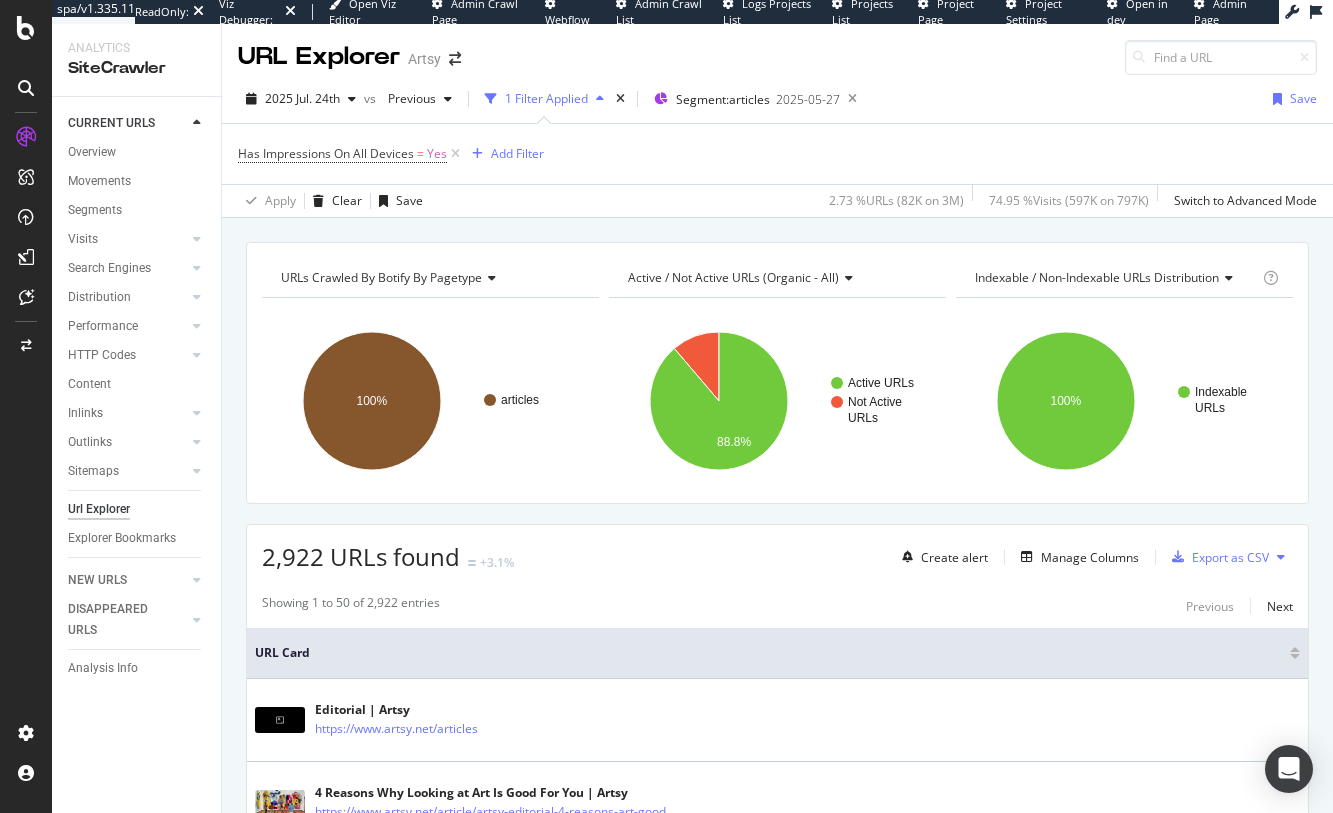 scroll, scrollTop: 0, scrollLeft: 0, axis: both 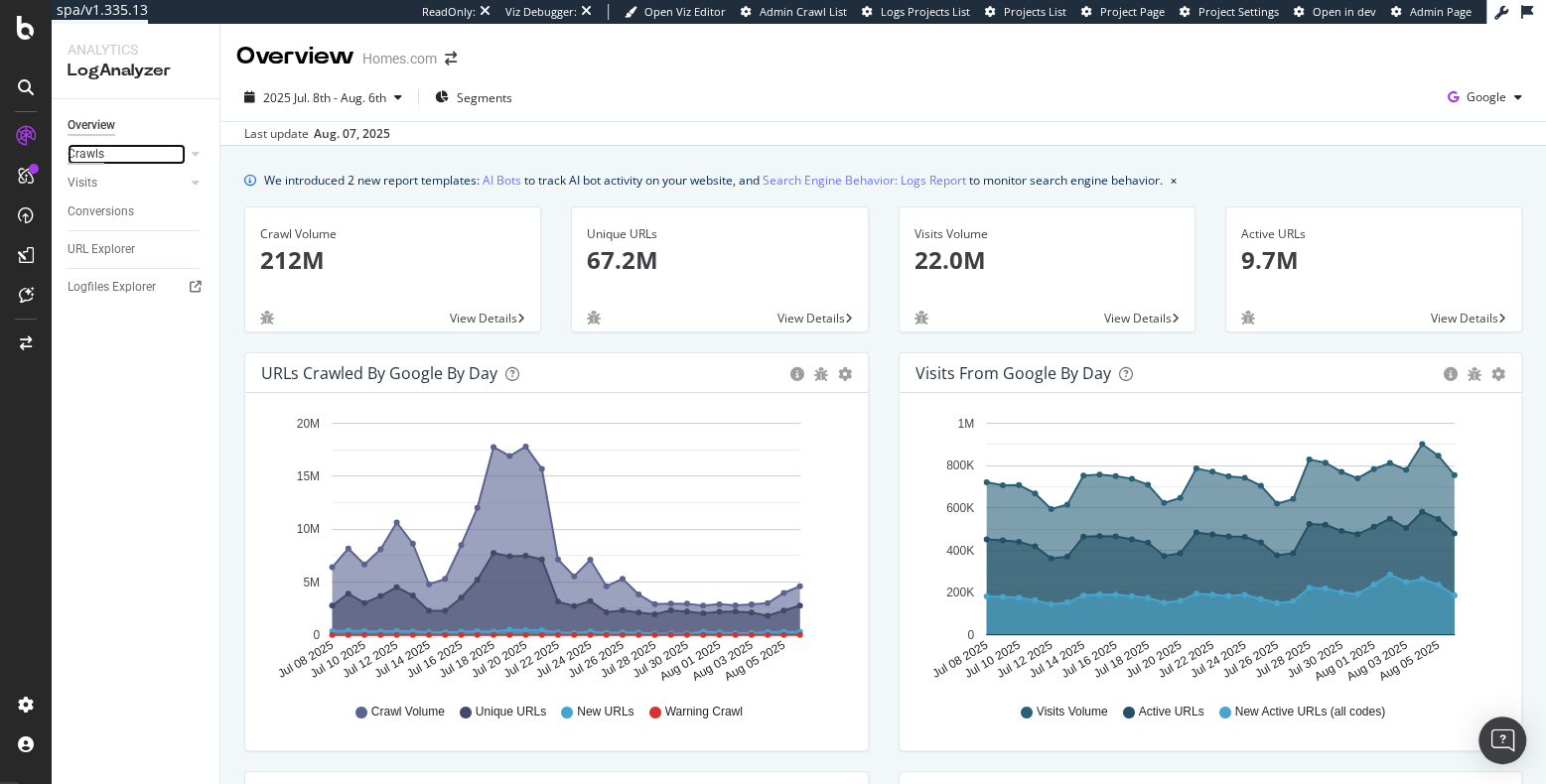 click on "Crawls" at bounding box center [85, 154] 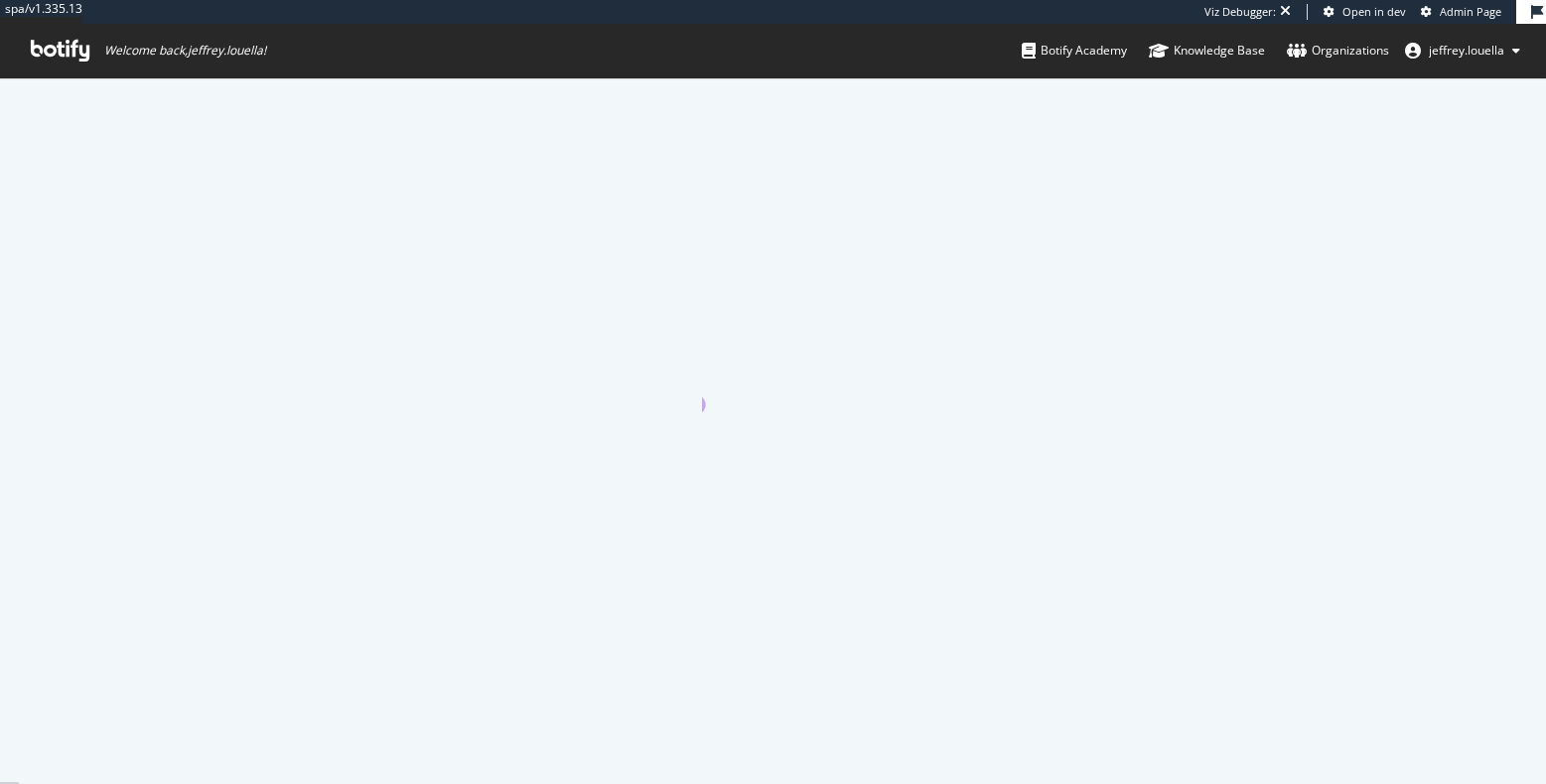 scroll, scrollTop: 0, scrollLeft: 0, axis: both 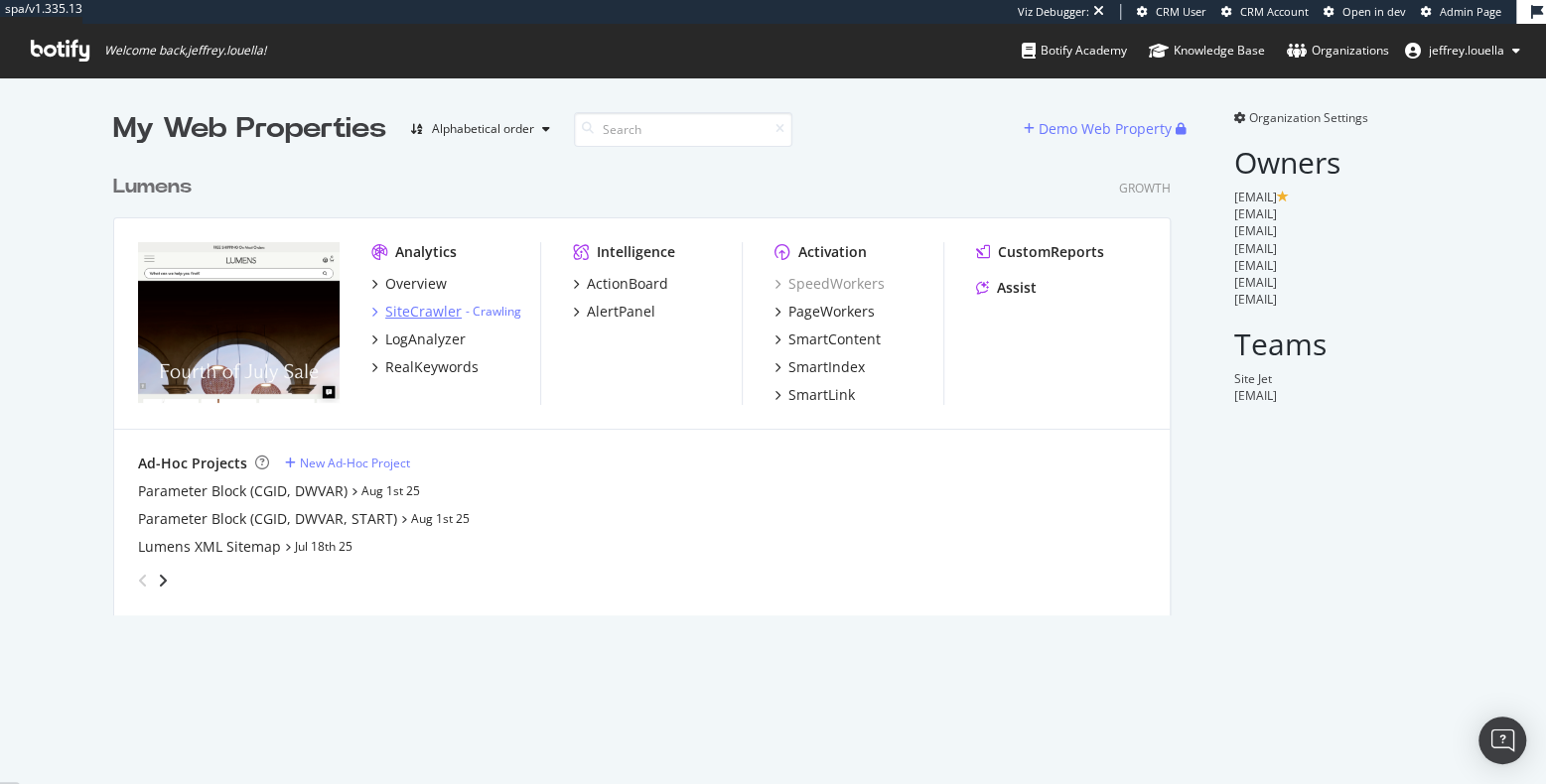 click on "SiteCrawler" at bounding box center [423, 312] 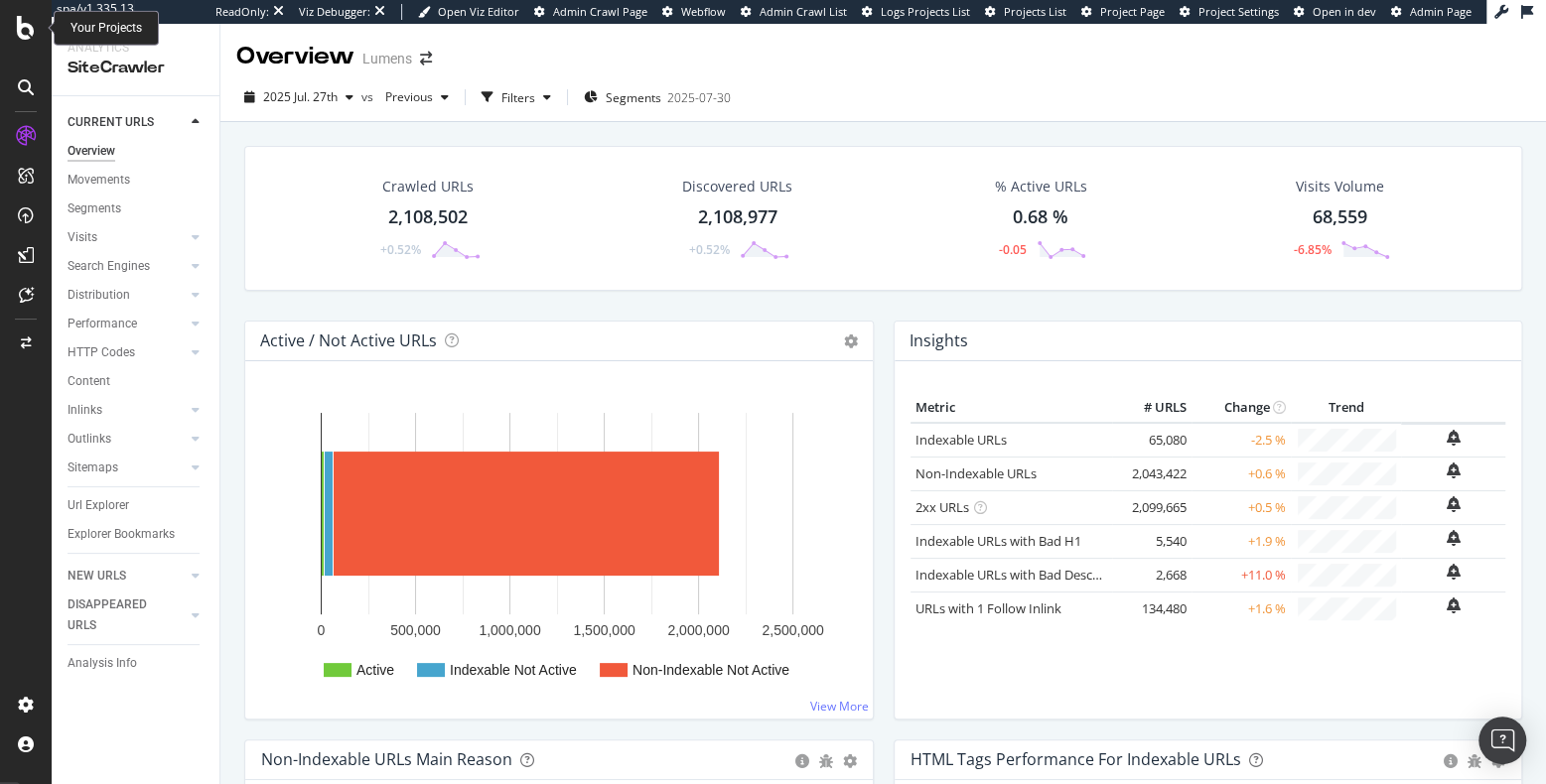 click at bounding box center [26, 28] 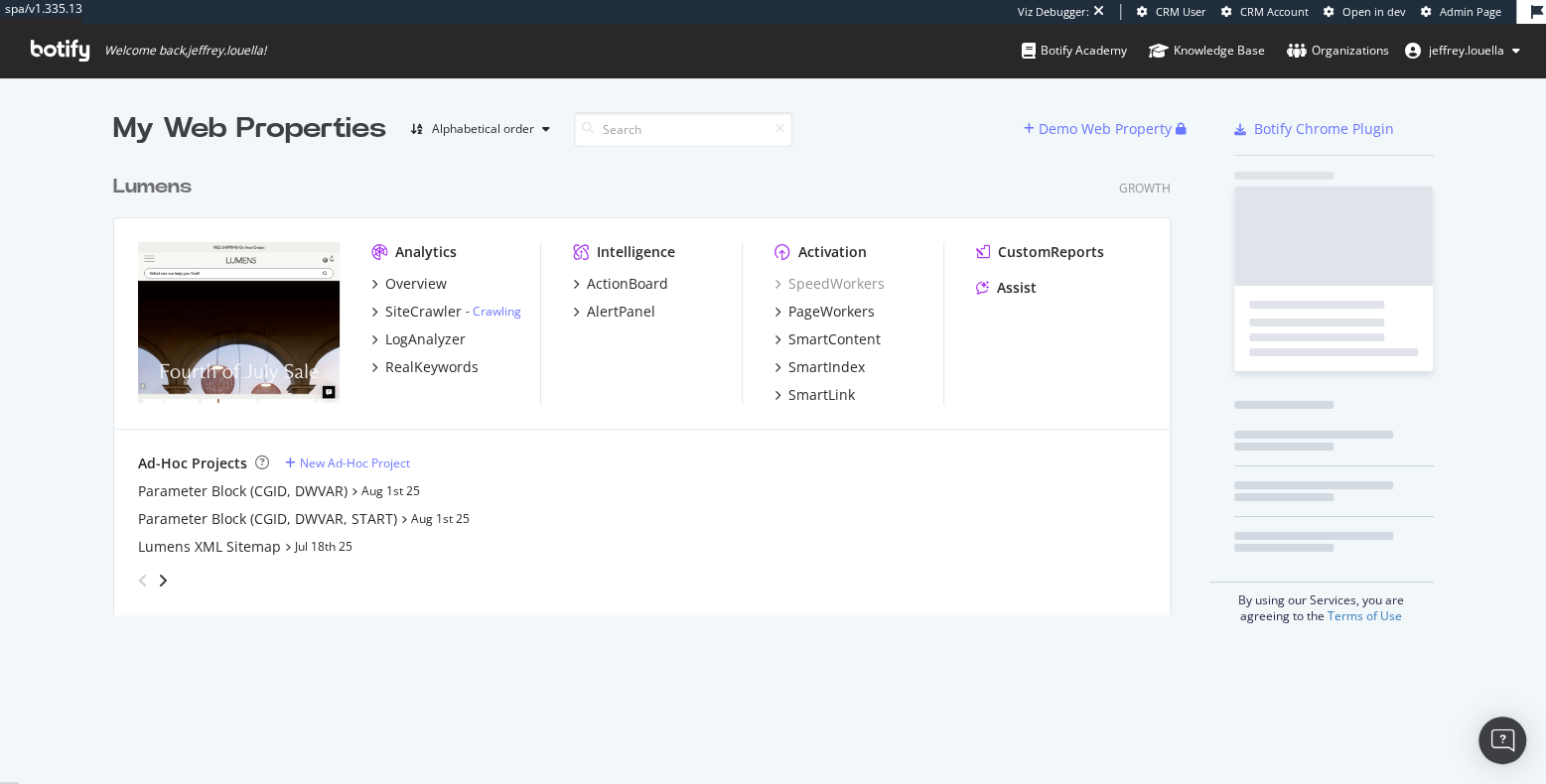 scroll, scrollTop: 11, scrollLeft: 11, axis: both 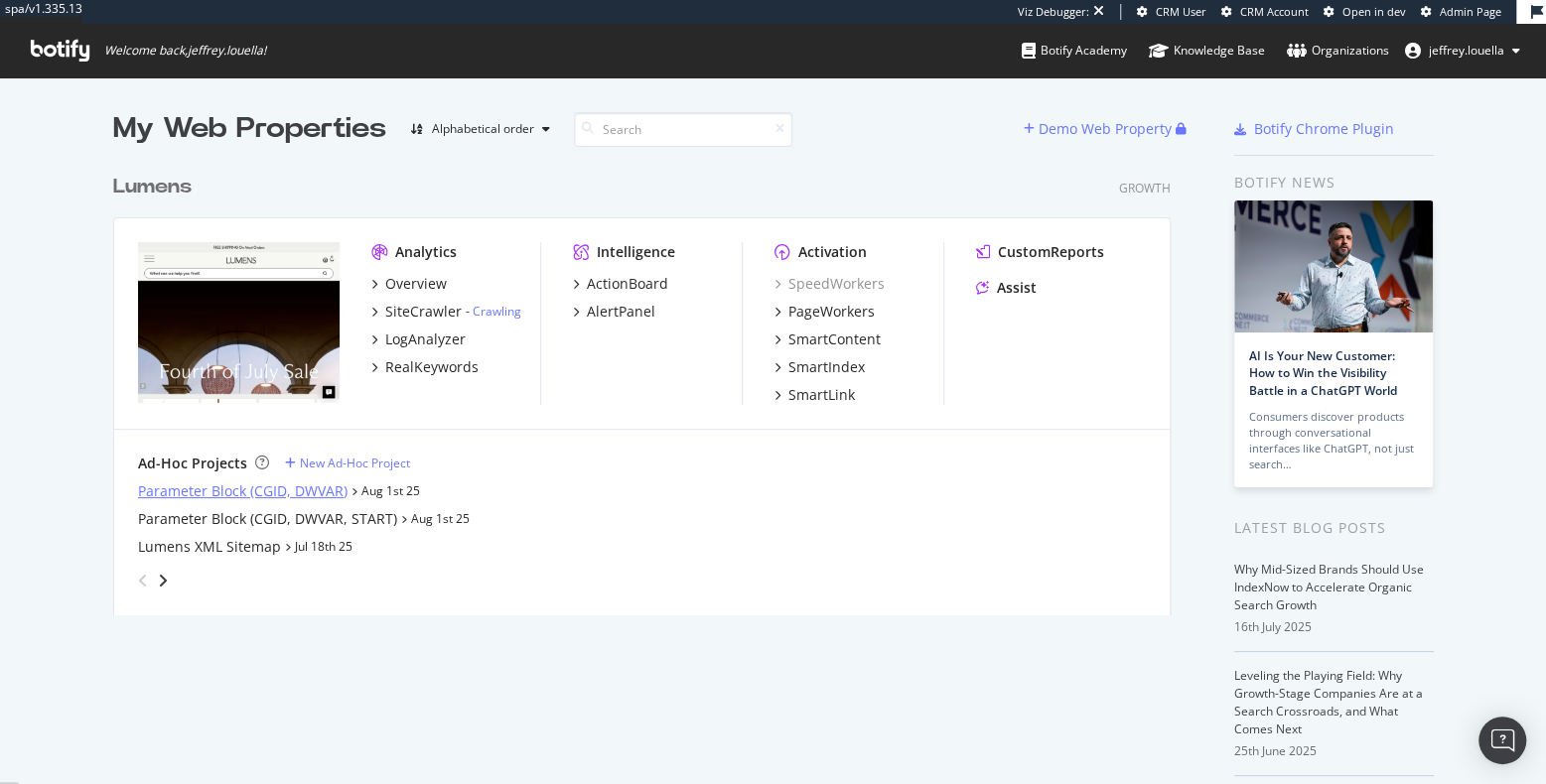click on "Parameter Block (CGID, DWVAR)" at bounding box center (242, 491) 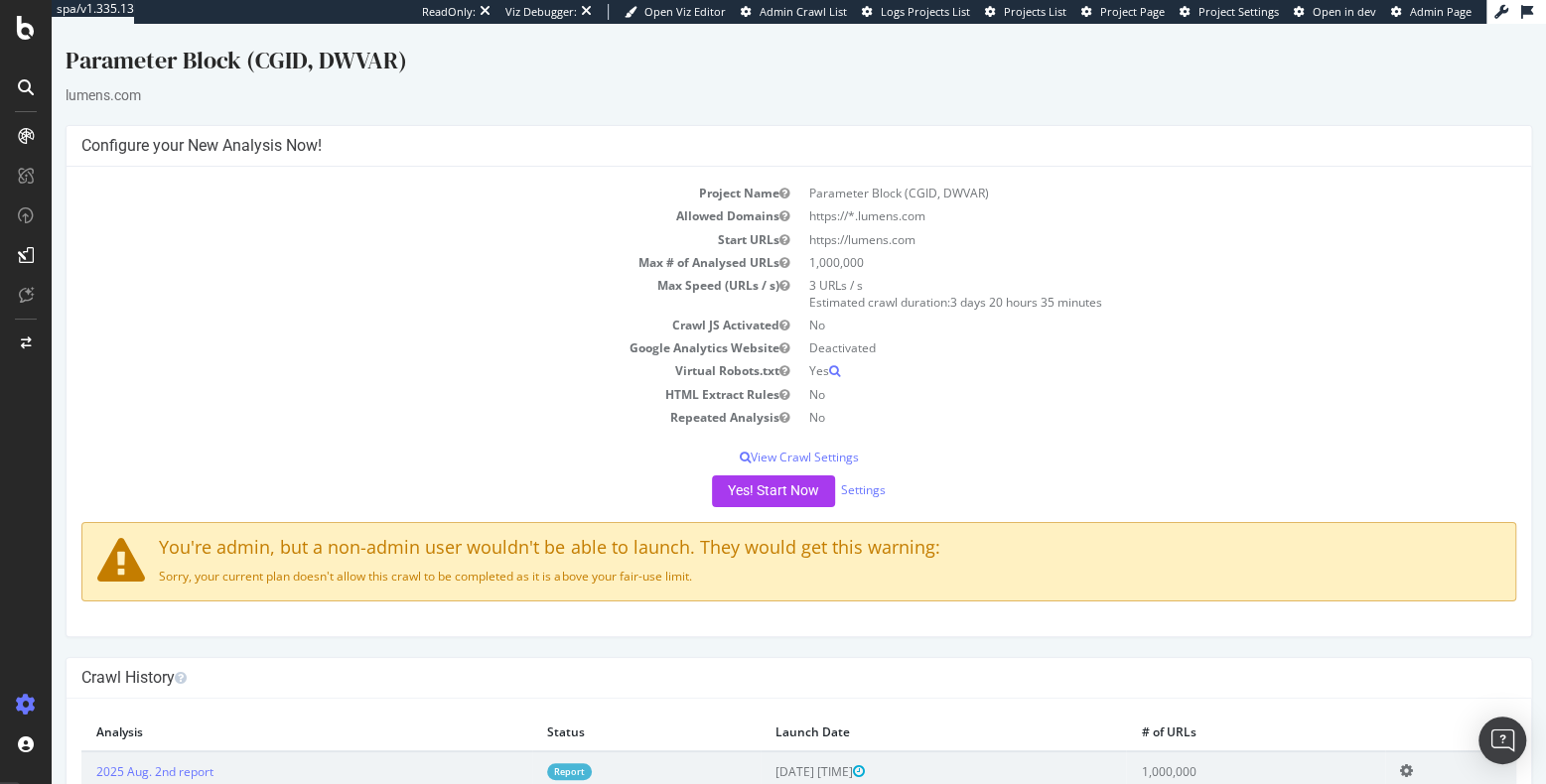scroll, scrollTop: 0, scrollLeft: 0, axis: both 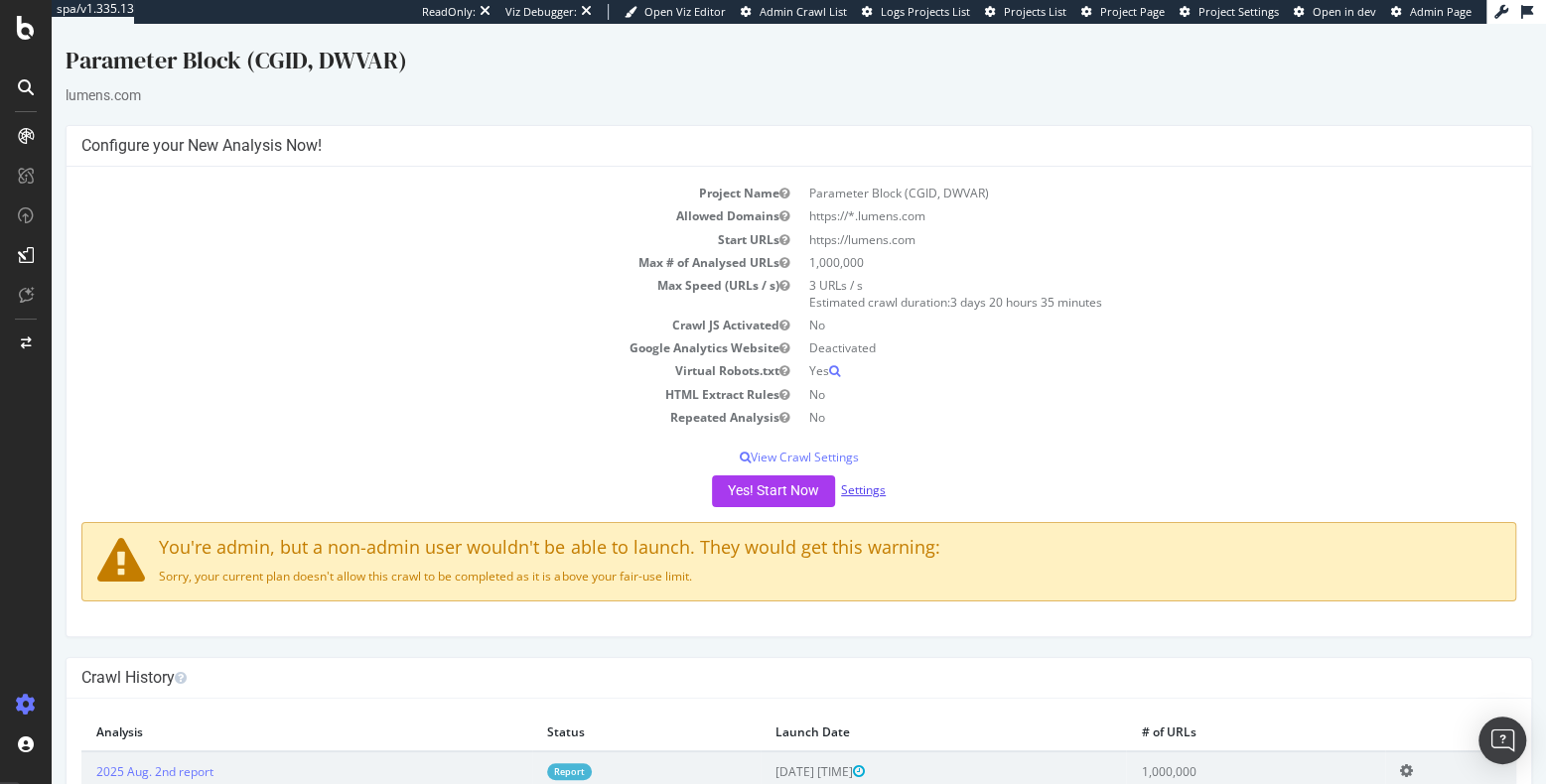 click on "Settings" at bounding box center [863, 489] 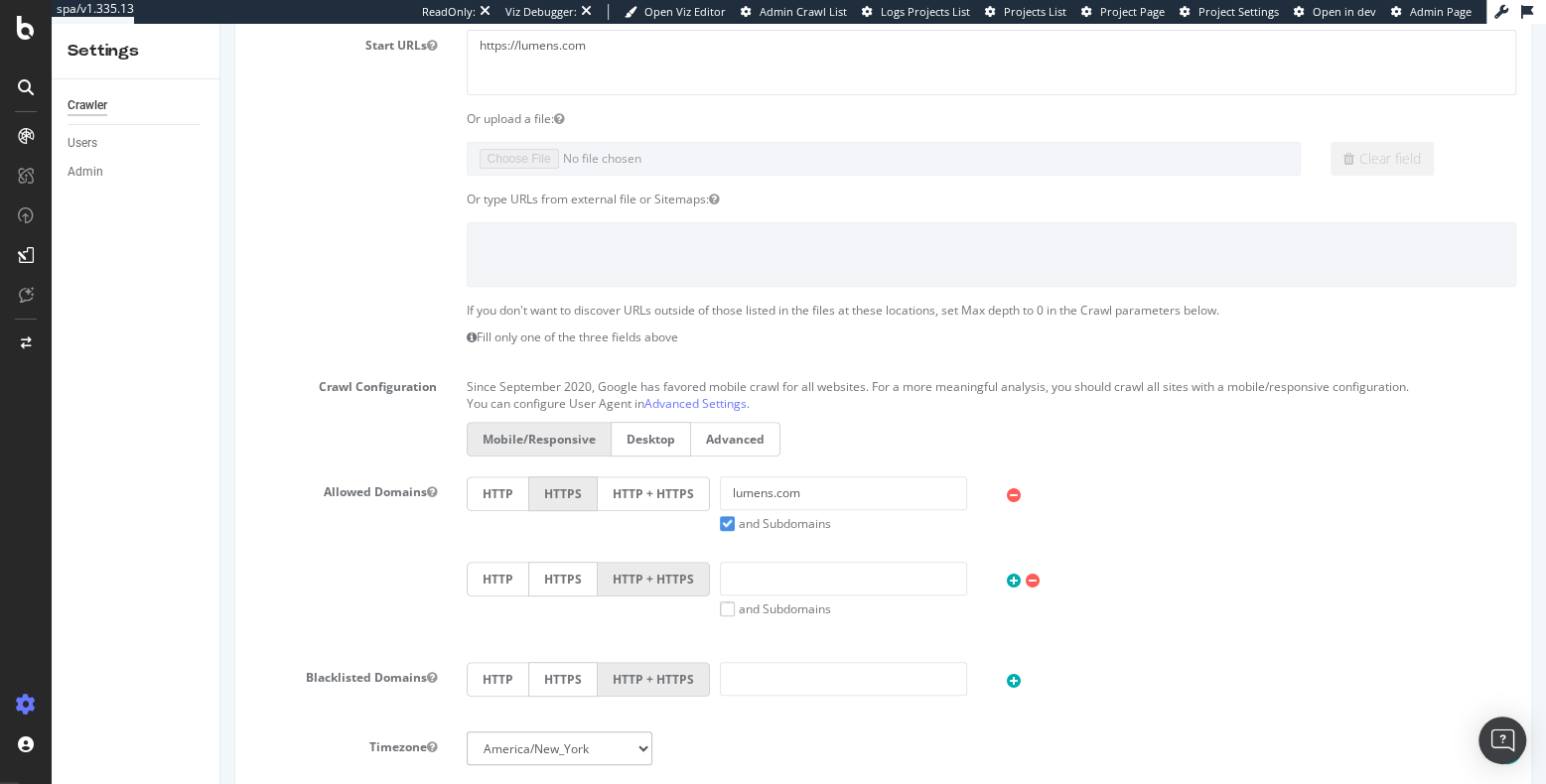 scroll, scrollTop: 0, scrollLeft: 0, axis: both 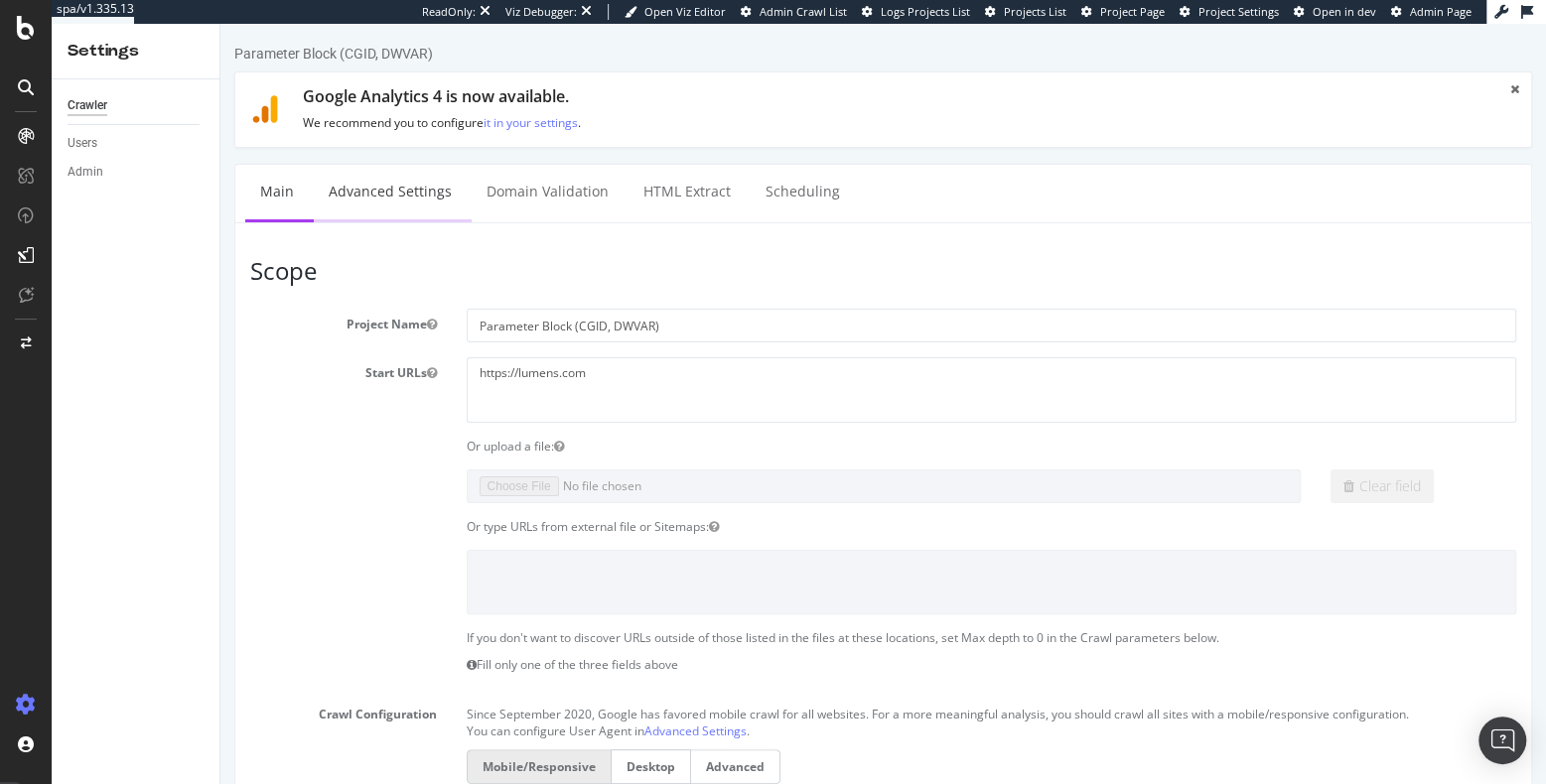 click on "Advanced Settings" at bounding box center (390, 192) 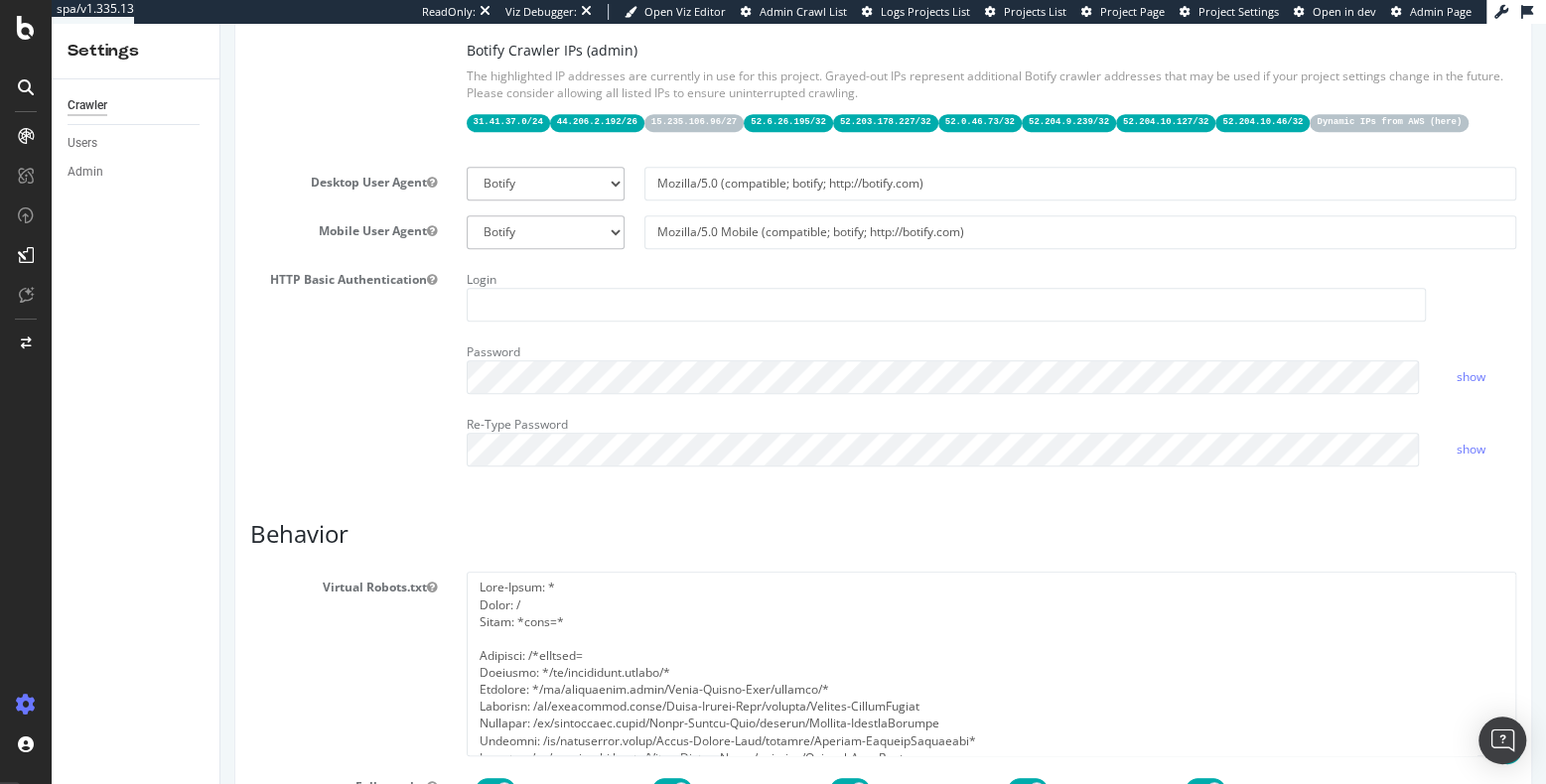 scroll, scrollTop: 587, scrollLeft: 0, axis: vertical 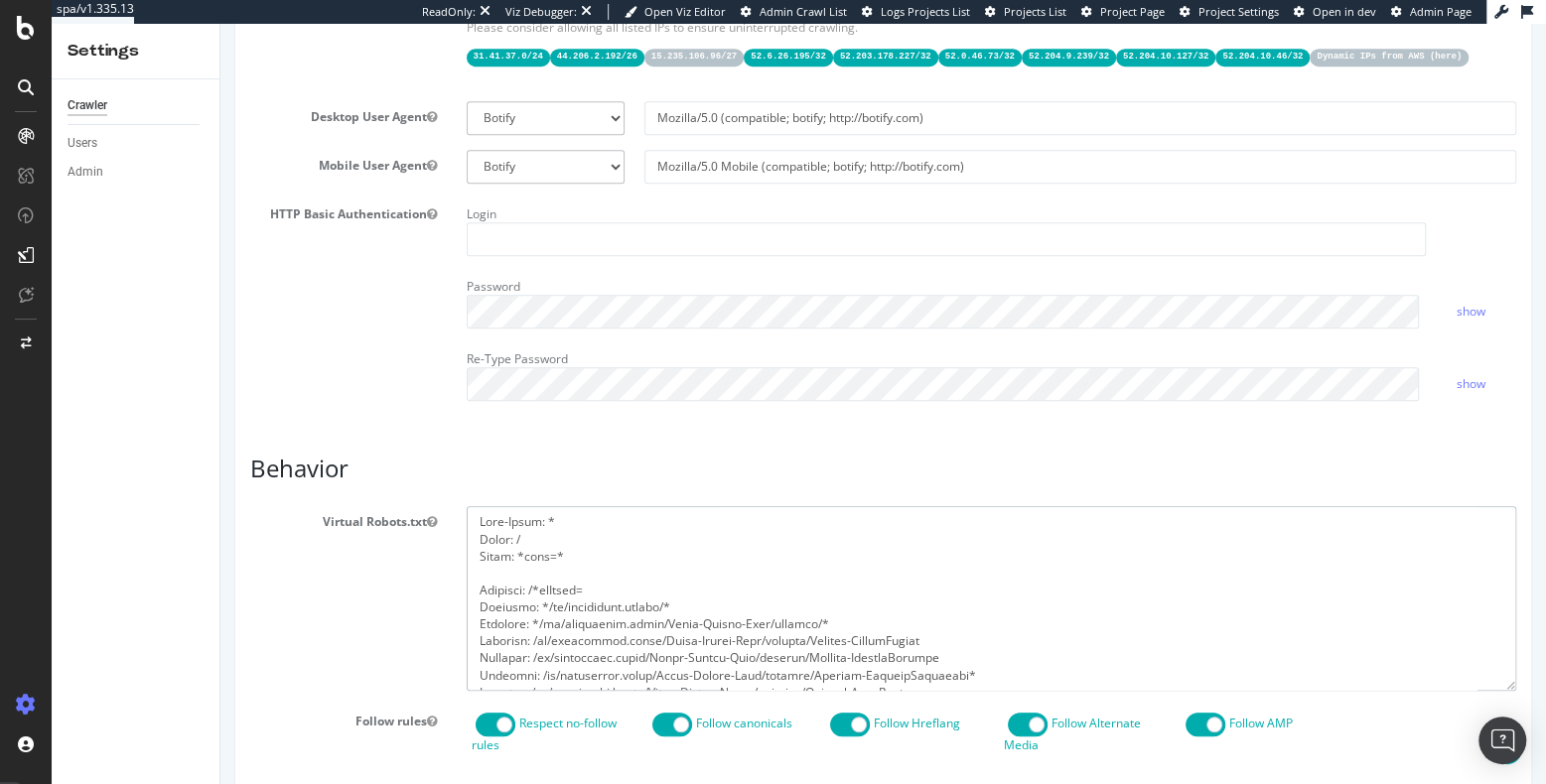 click at bounding box center (992, 597) 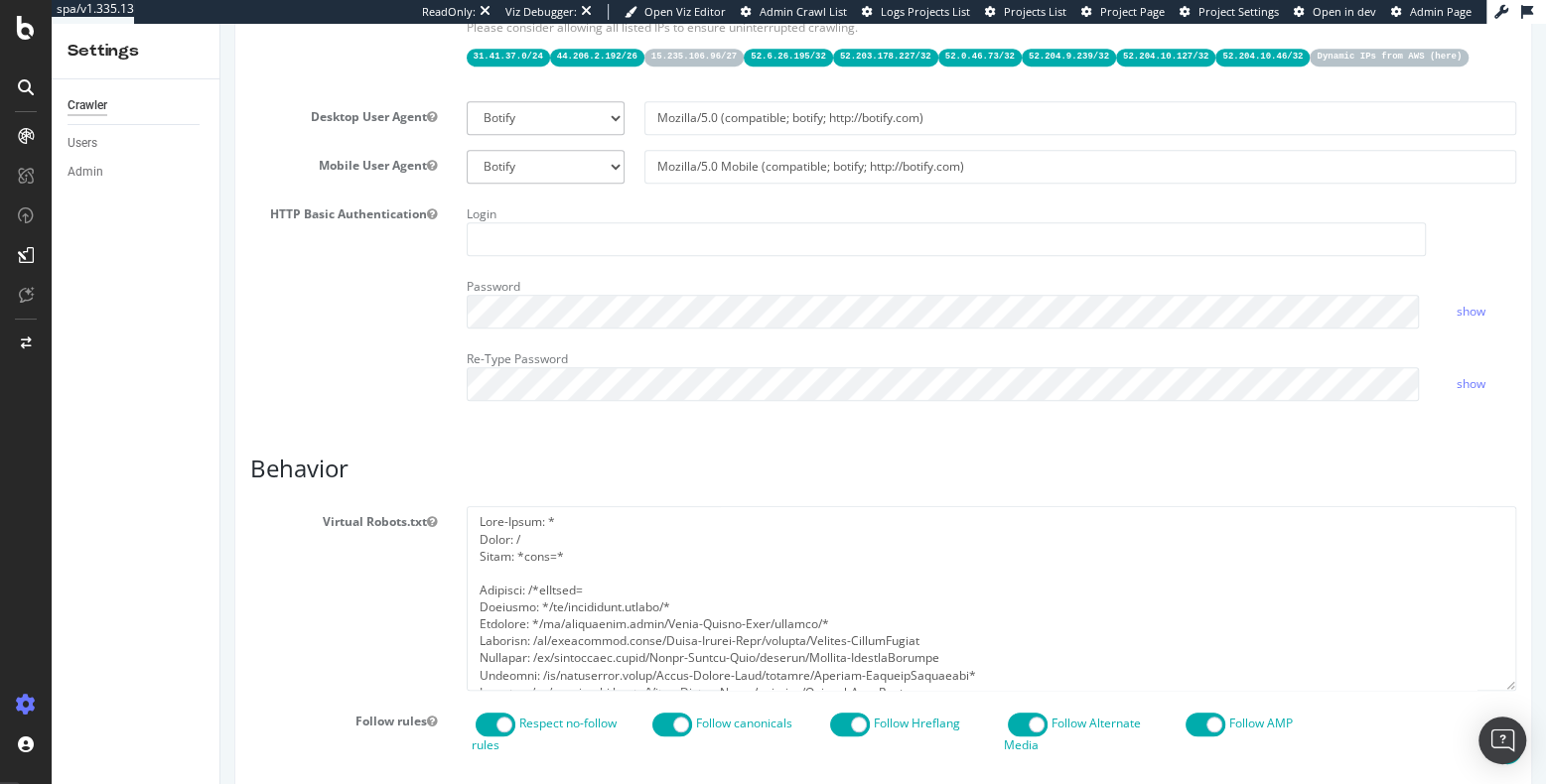 click on "Report features Content Quality
Evaluate Content Quality Identify areas of your website with low-quality content
and understand why they don't meet quality criteria Indexability
Ignore Canonical Tags when evaluating Indexability Exports to Amazon S3 Inactive Full Data Exports without limitations, directly copied on Amazon S3. Contact us to activate the feature Access Allow IPs Important:  To ensure our crawler can access your website, please allow the following IP addresses in your firewall or access control settings. IP addresses to allow:  31.41.37.0/24, 44.206.2.192/26, 15.235.106.96/27, 52.6.26.195/32, 52.203.178.227/32, 52.0.46.73/32, 52.204.9.239/32, 52.204.10.127/32, 52.204.10.46/32 Botify Crawler IPs (admin) 31.41.37.0/24 44.206.2.192/26 15.235.106.96/27 52.6.26.195/32 52.203.178.227/32 52.0.46.73/32 52.204.9.239/32 52.204.10.127/32 52.204.10.46/32 Dynamic IPs from AWS ( here ) Desktop User Agent
Botify Googlebot Chrome Firefox Edge Custom Botify Custom" at bounding box center (883, 696) 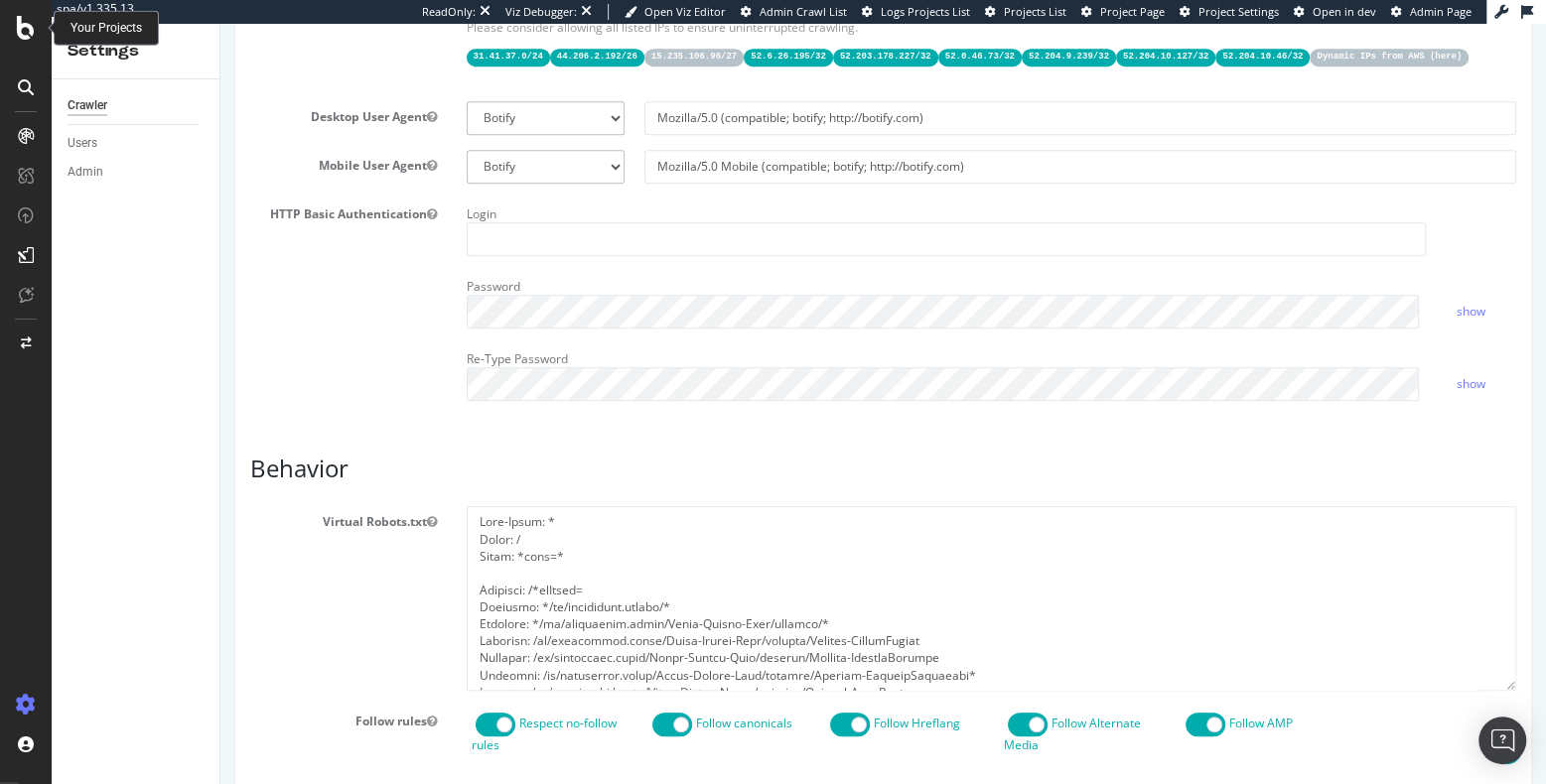 click at bounding box center [26, 28] 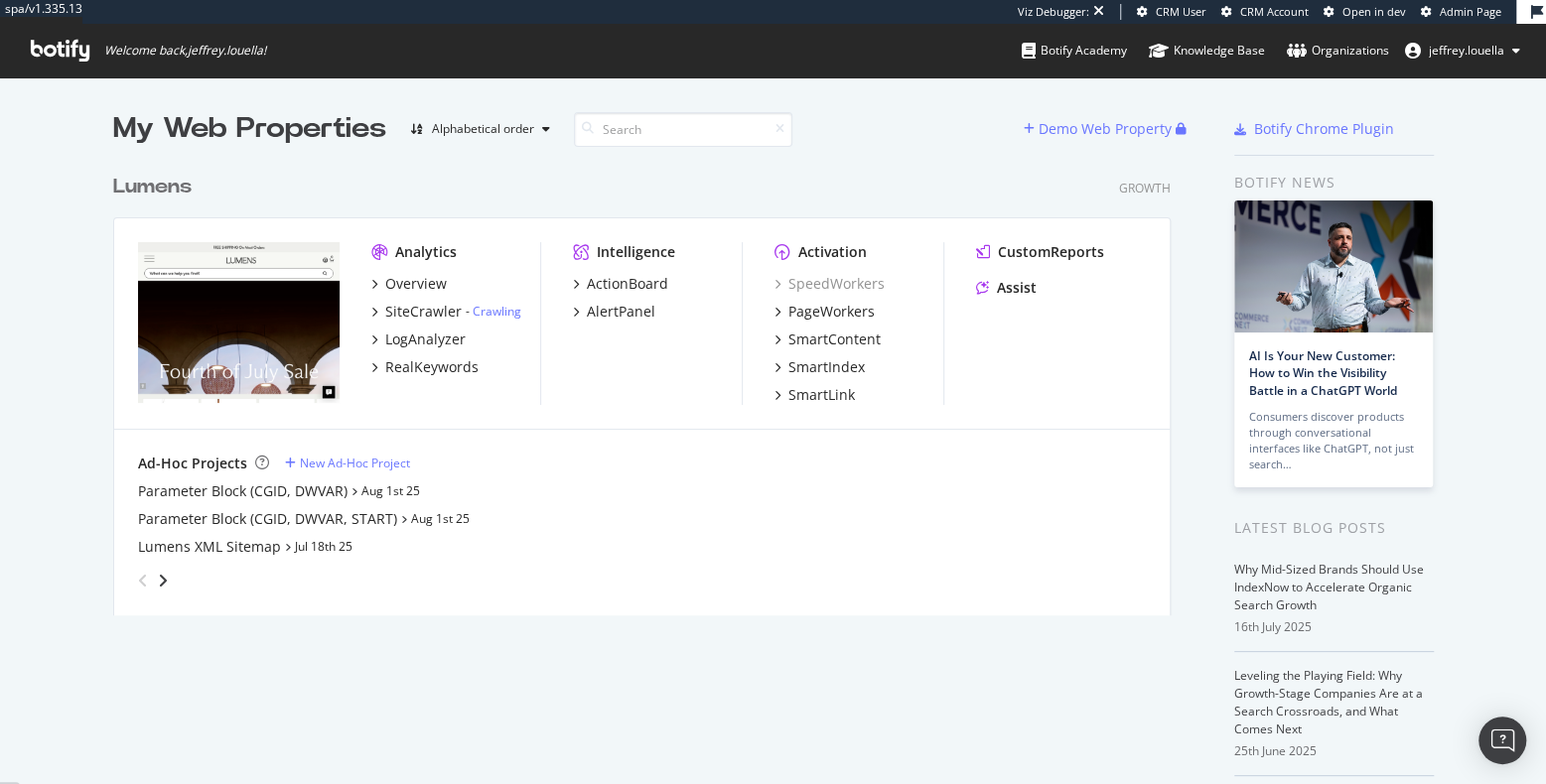 scroll, scrollTop: 11, scrollLeft: 11, axis: both 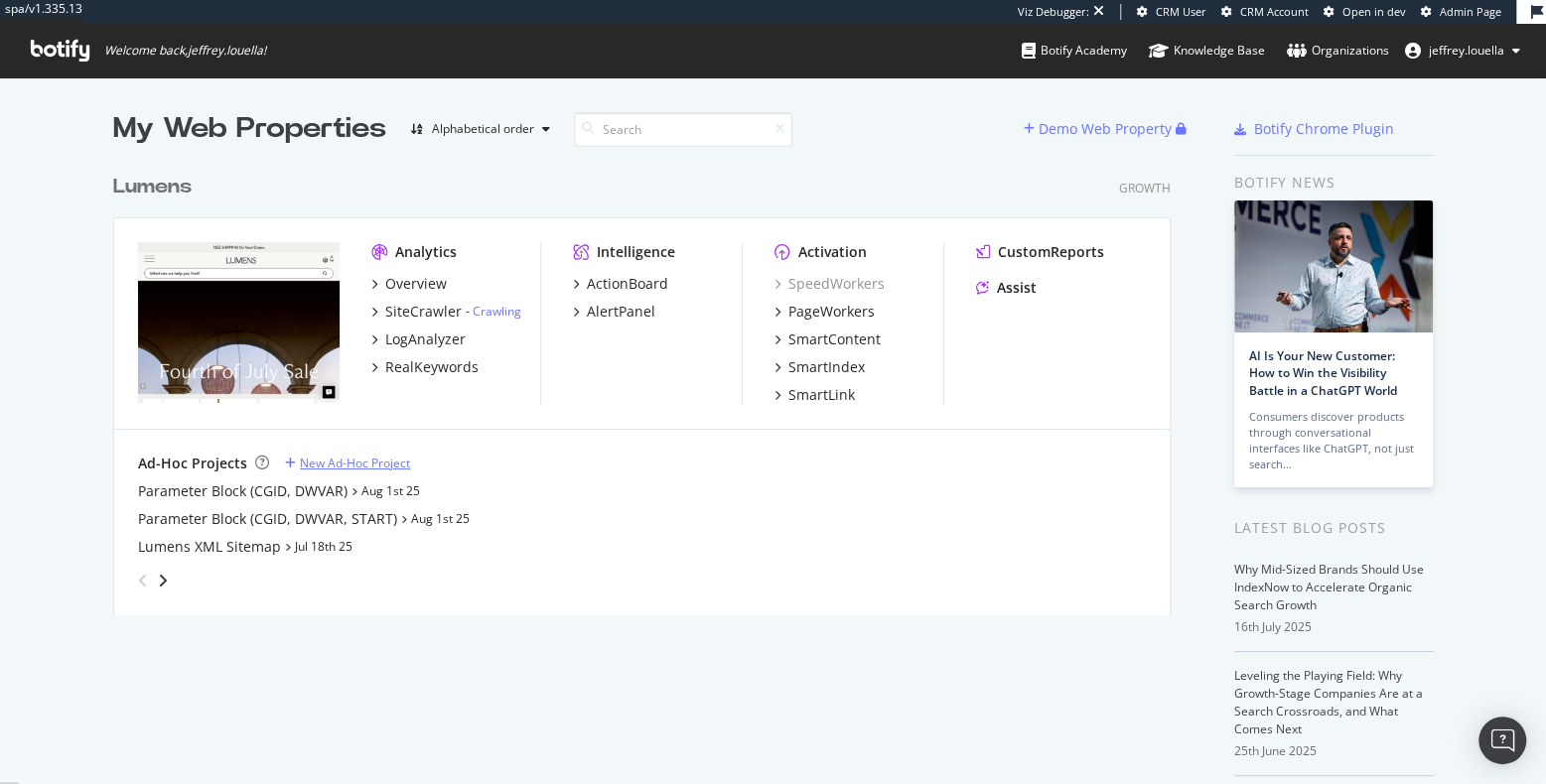 click on "New Ad-Hoc Project" at bounding box center [354, 462] 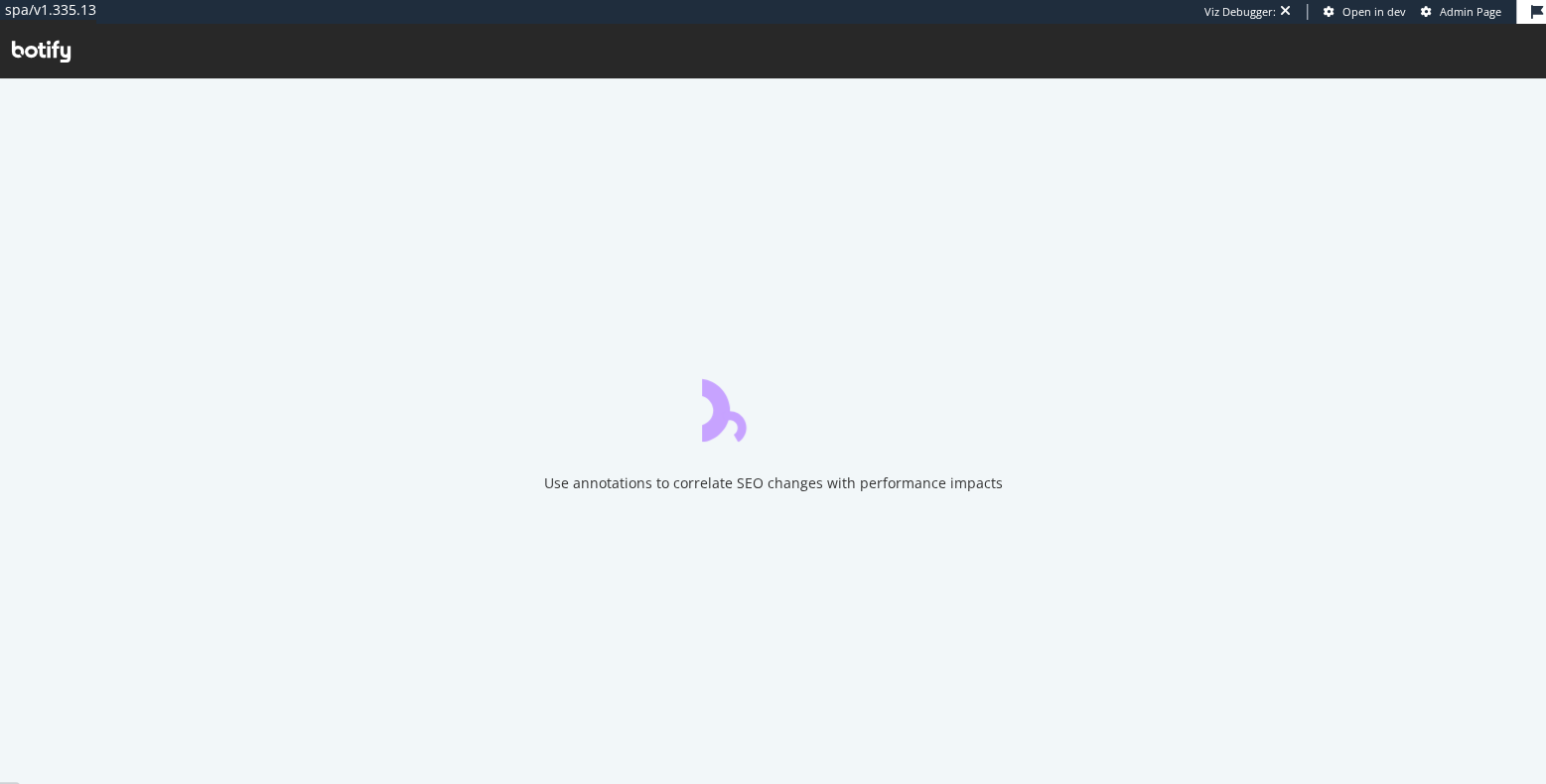 scroll, scrollTop: 0, scrollLeft: 0, axis: both 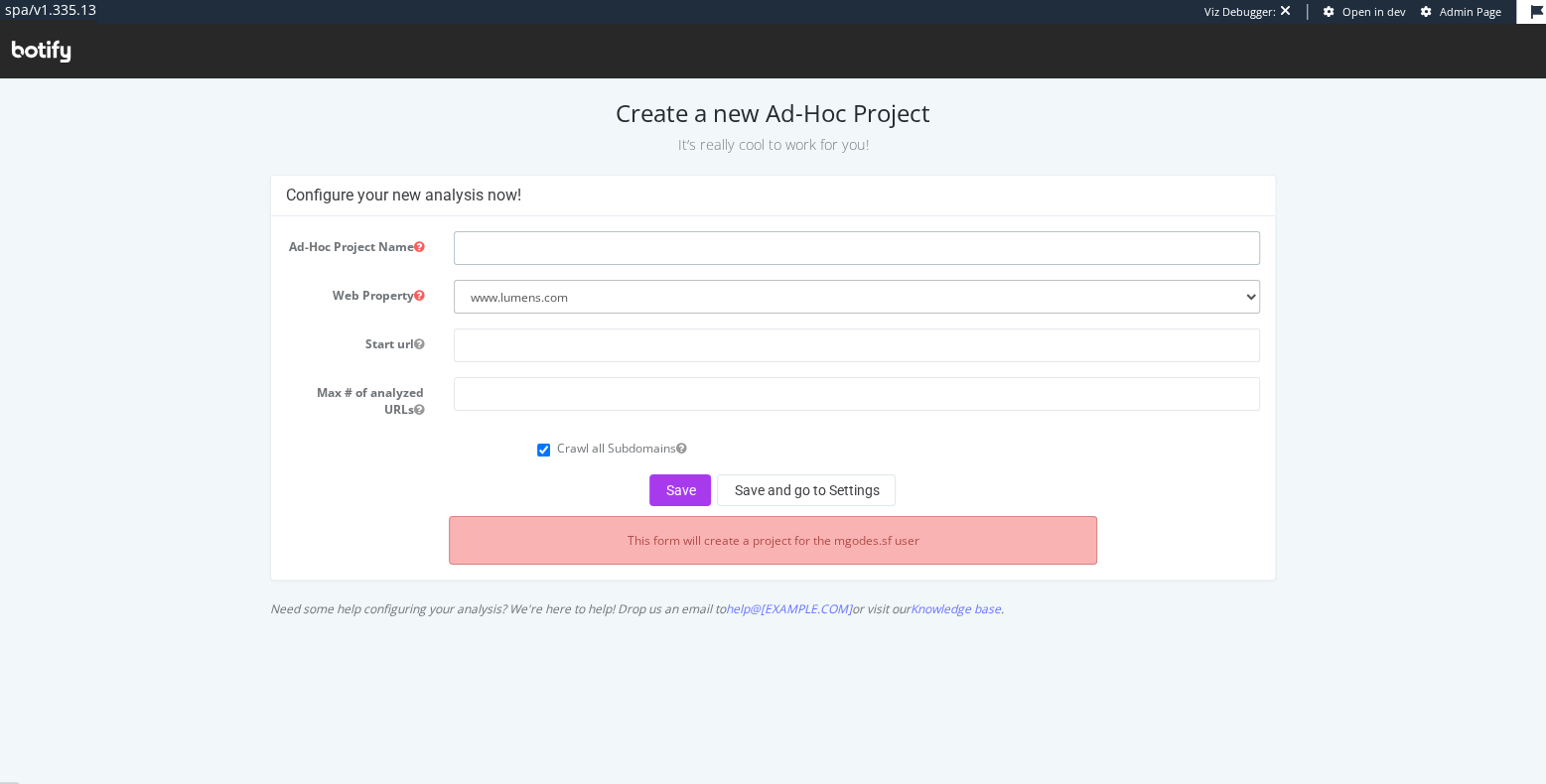 click at bounding box center (857, 248) 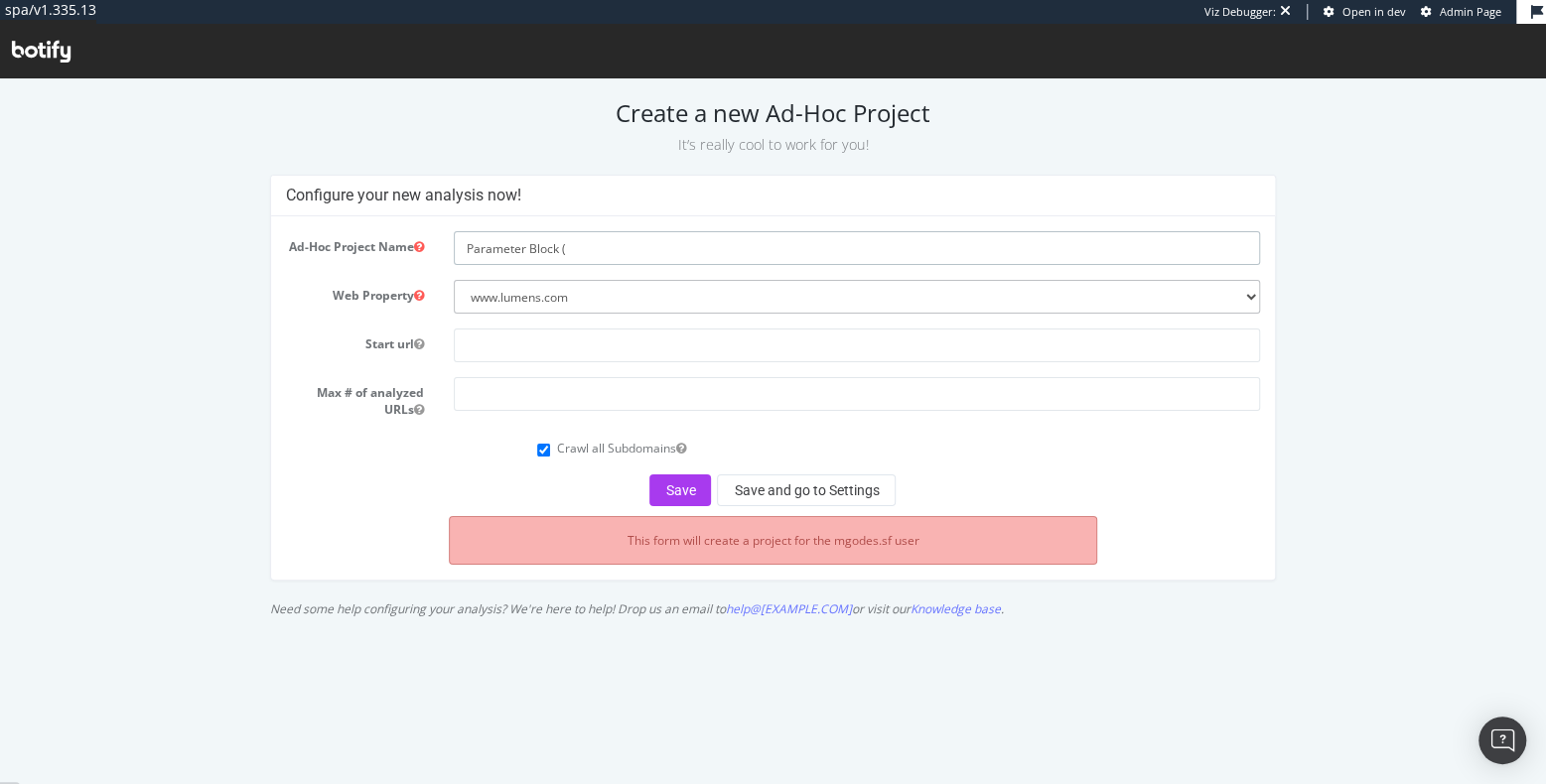 paste on "User-Agent: * Allow: / Allow: *icid=*  Disallow: /*cyEmail=   Disallow: */on/demandware.static/* Disallow: */on/demandware.store/Sites-Lumens-Site/default/* Disallow: /on/demandware.store/Sites-Lumens-Site/default/Product-FormatPrices Disallow: /on/demandware.store/Sites-Lumens-Site/default/Compare-CurrentCompare Disallow: /on/demandware.store/Sites-Lumens-Site/default/Product-HousingQuickview* Disallow: /on/demandware.store/Sites-Lumens-Site/default/Product-SortItems Disallow: /on/demandware.store/Sites-Lumens-Site/default/Product-Quickview Disallow: /on/demandware.store/Sites-Lumens-Site/default/Product-Family Disallow: /on/demandware.store/Sites-Lumens-Site/default/Product-SpecSheet Disallow: /on/demandware.store/Sites-Lumens-Site/default/Wishlist-Show Disallow: /on/demandware.store/Sites-Lumens-Site/default/CustomerService-FeedbackInclude Disallow: /on/demandware.store/Sites-Lumens-Site/default/MyFavorites-AjaxAddToMyFavorites Disallow: /on/demandware.store/Sites-Lumens-Site/default/MyFavorites-Favorit..." 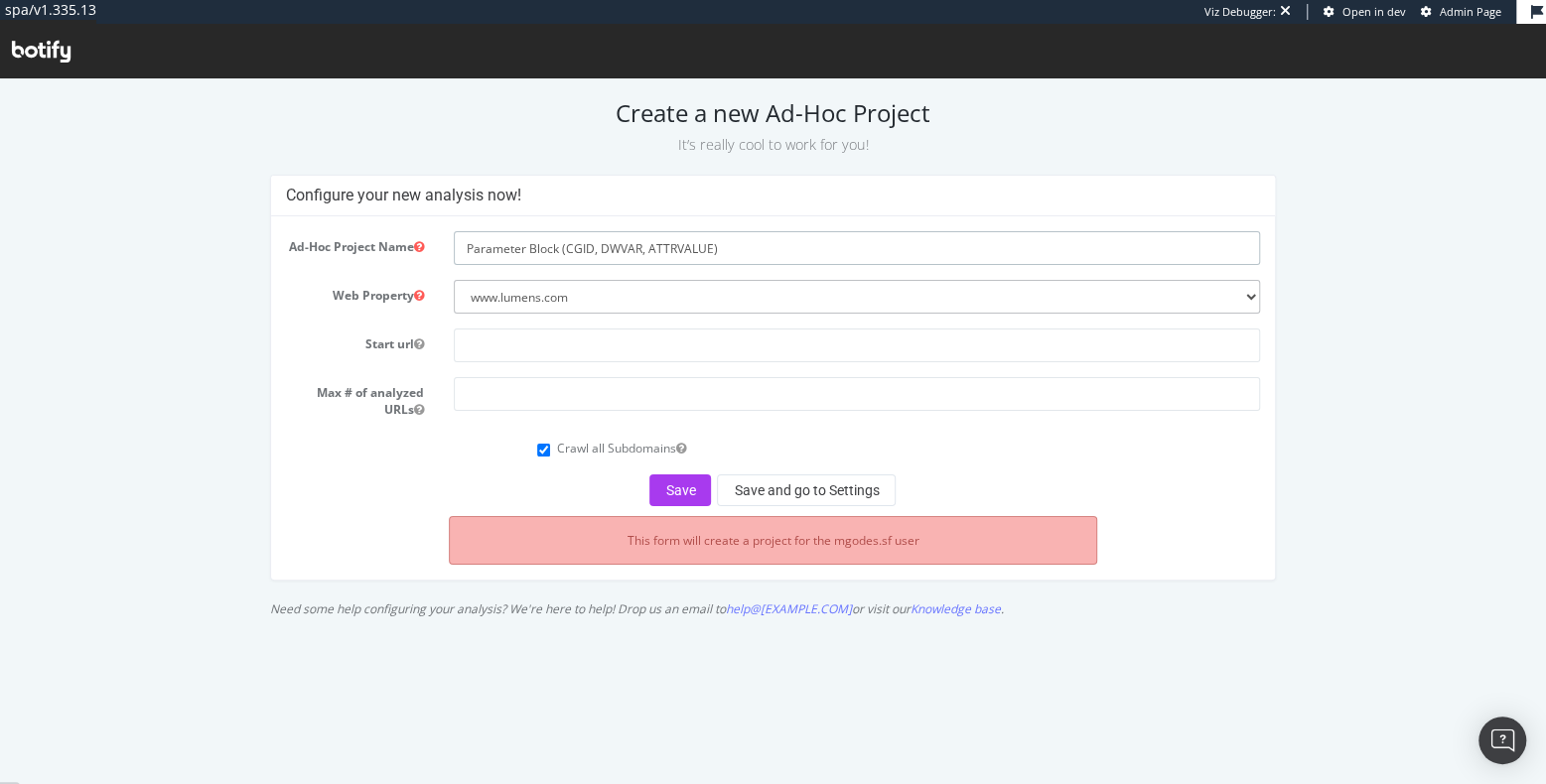 type on "Parameter Block (CGID, DWVAR, ATTRVALUE)" 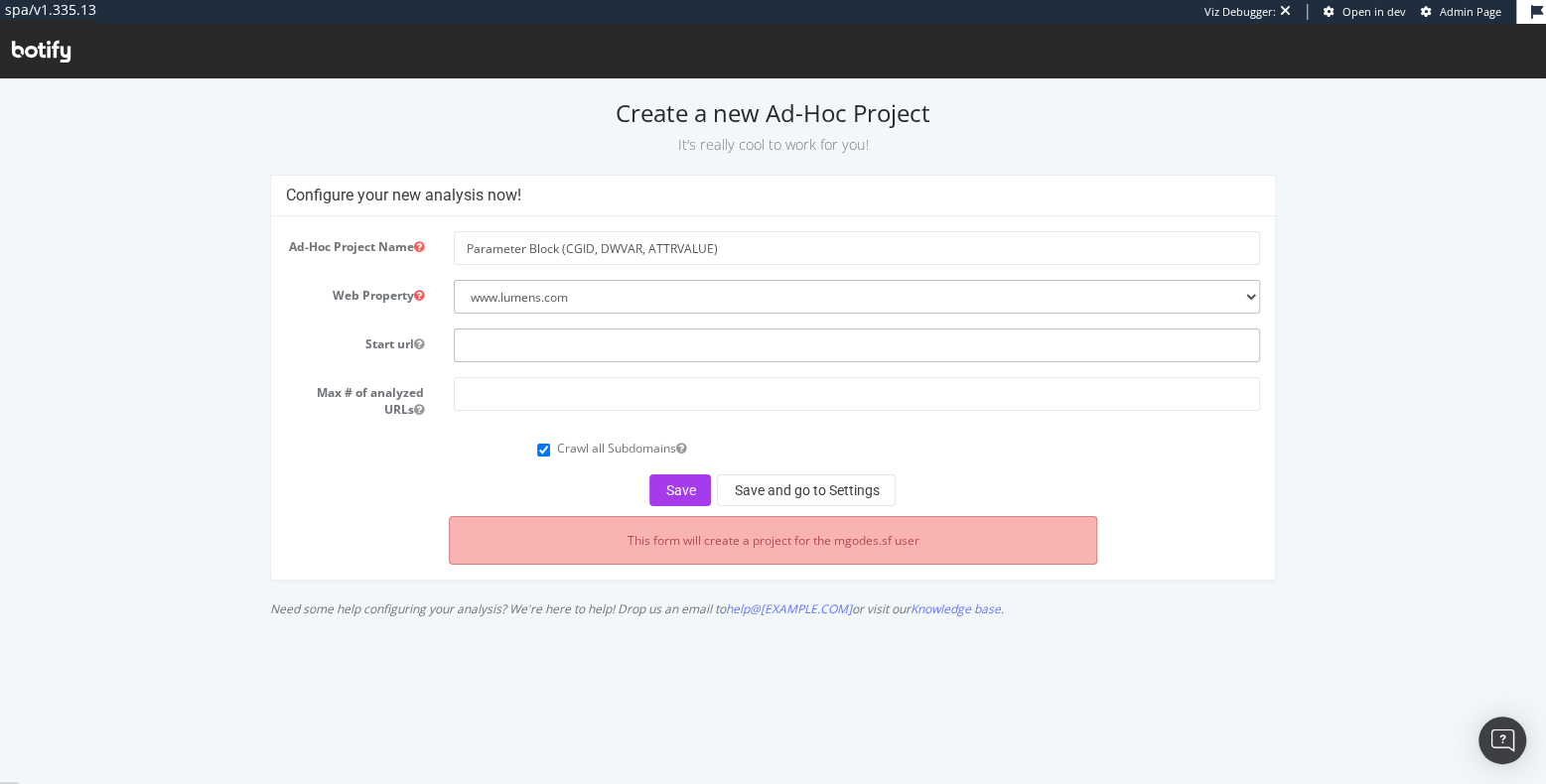 click at bounding box center (857, 345) 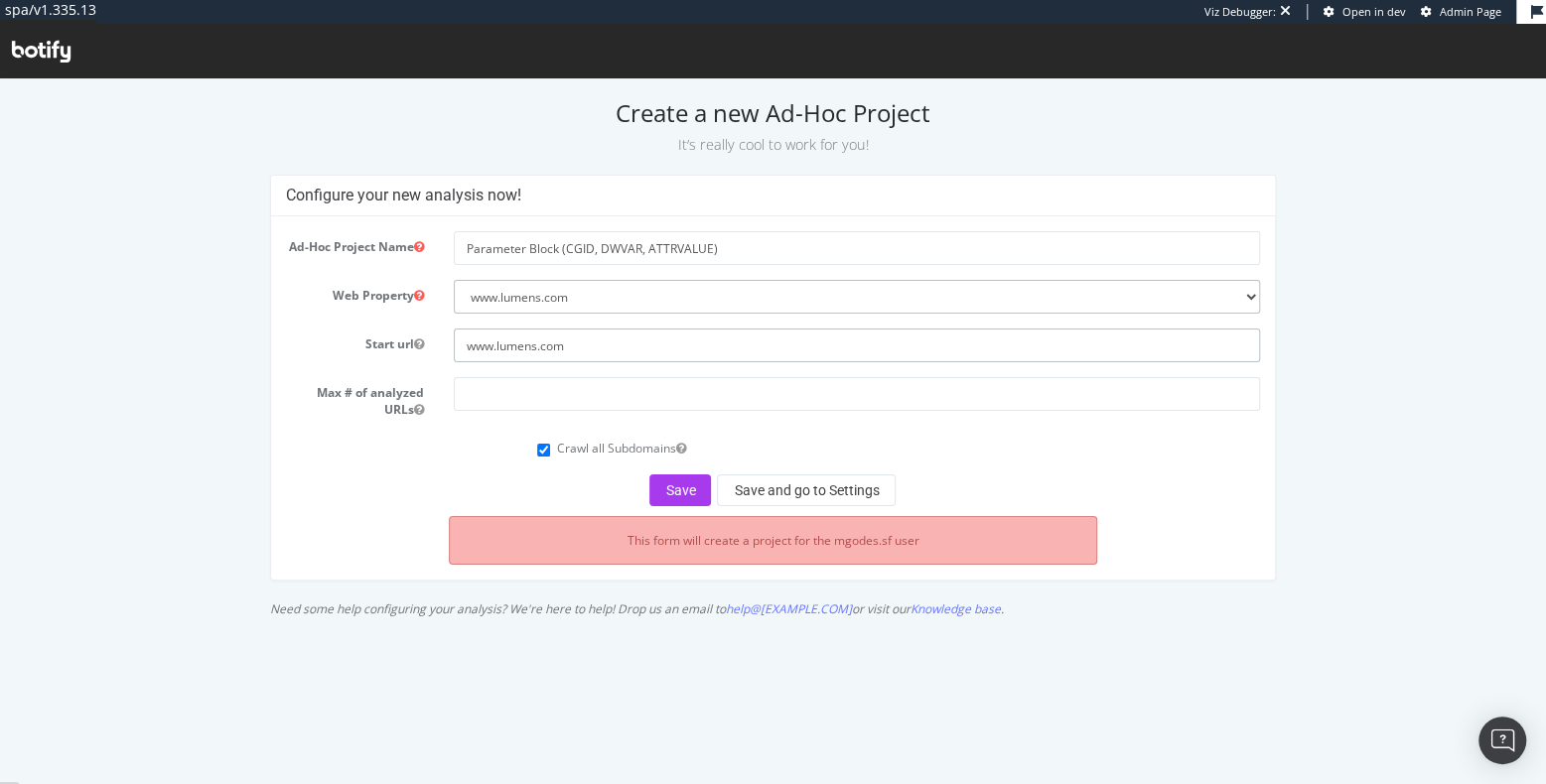 type on "www.lumens.com" 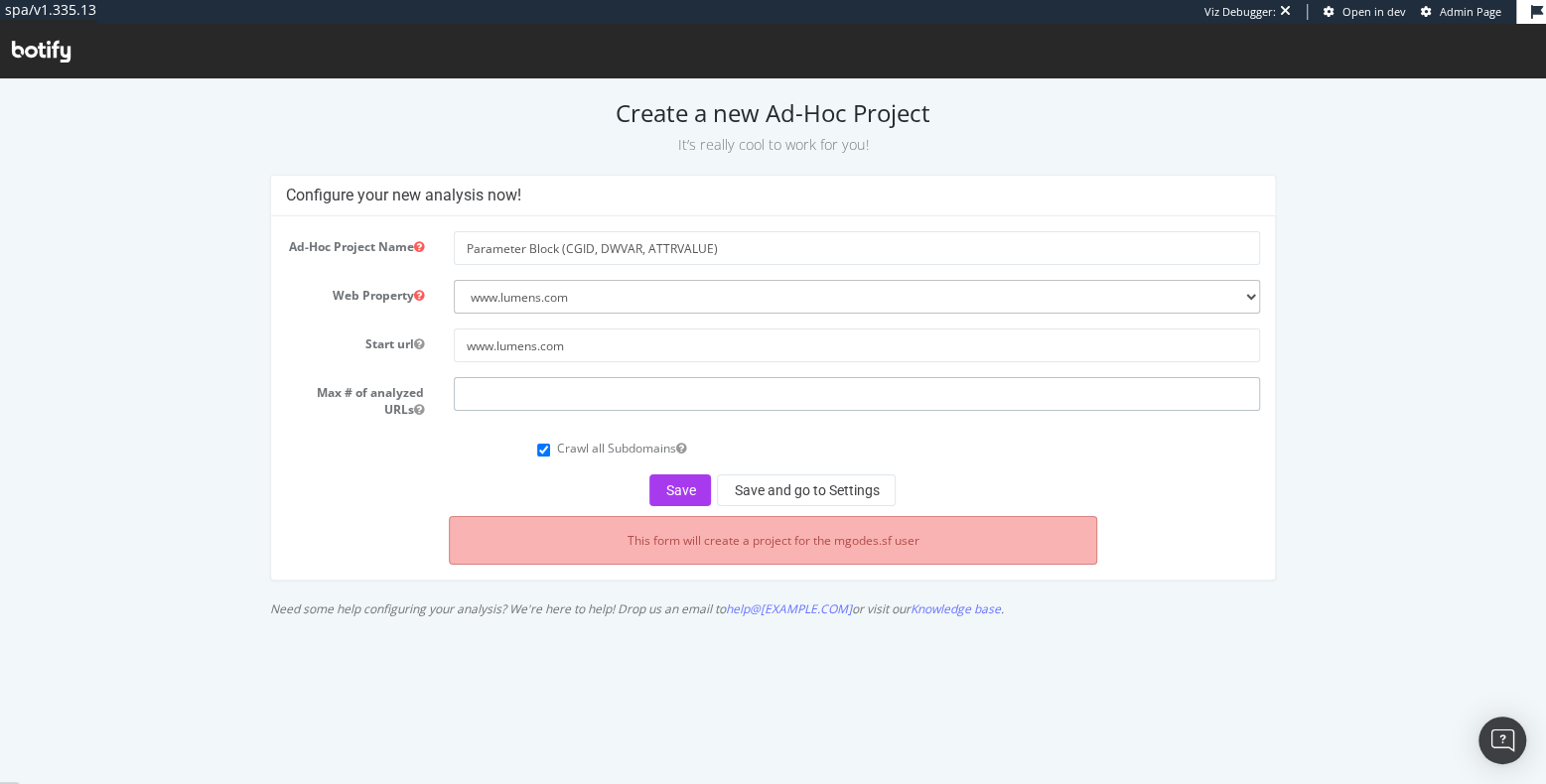 click at bounding box center (857, 394) 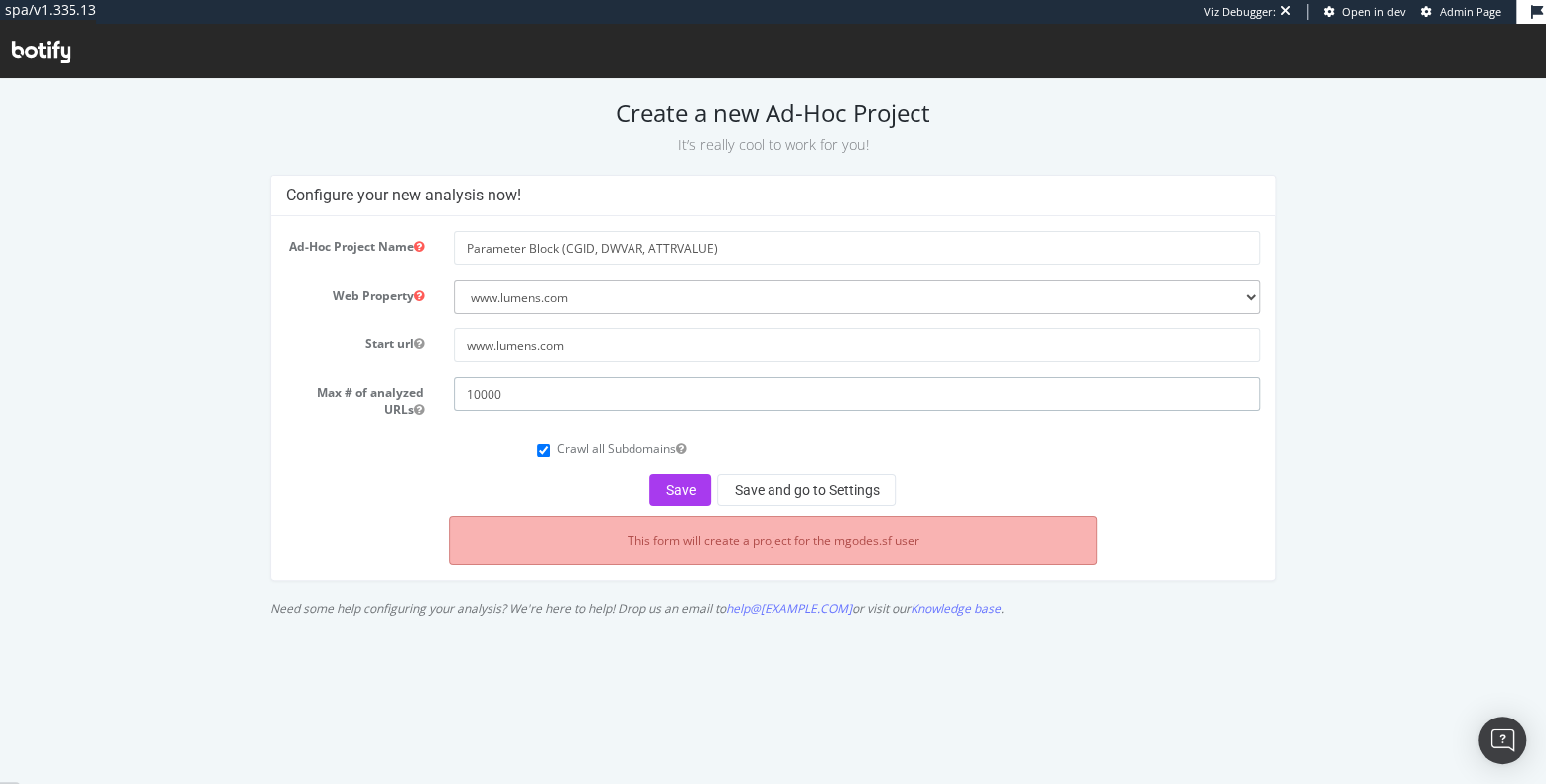 type on "10000" 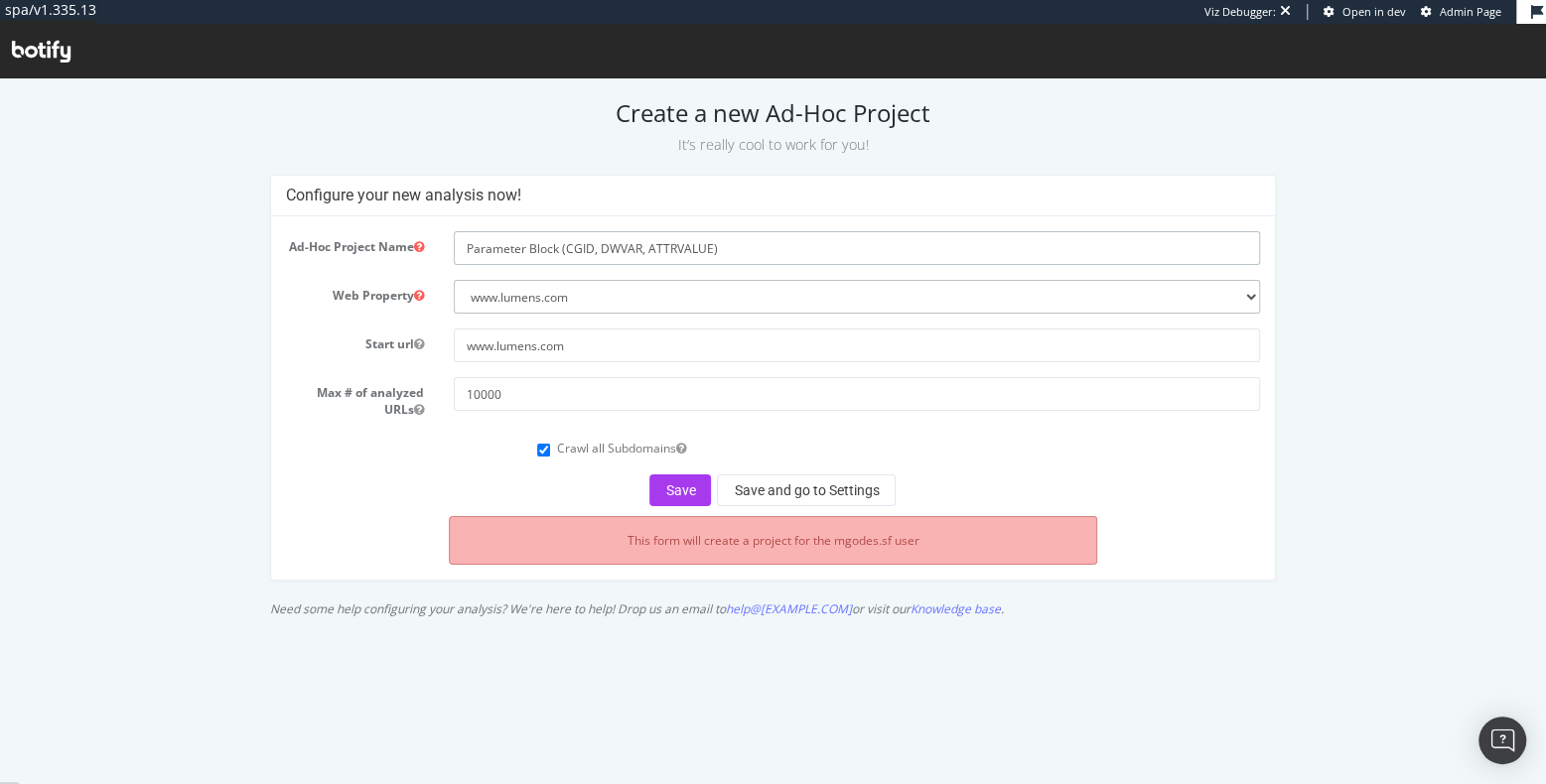 click on "Parameter Block (CGID, DWVAR, ATTRVALUE)" at bounding box center (857, 248) 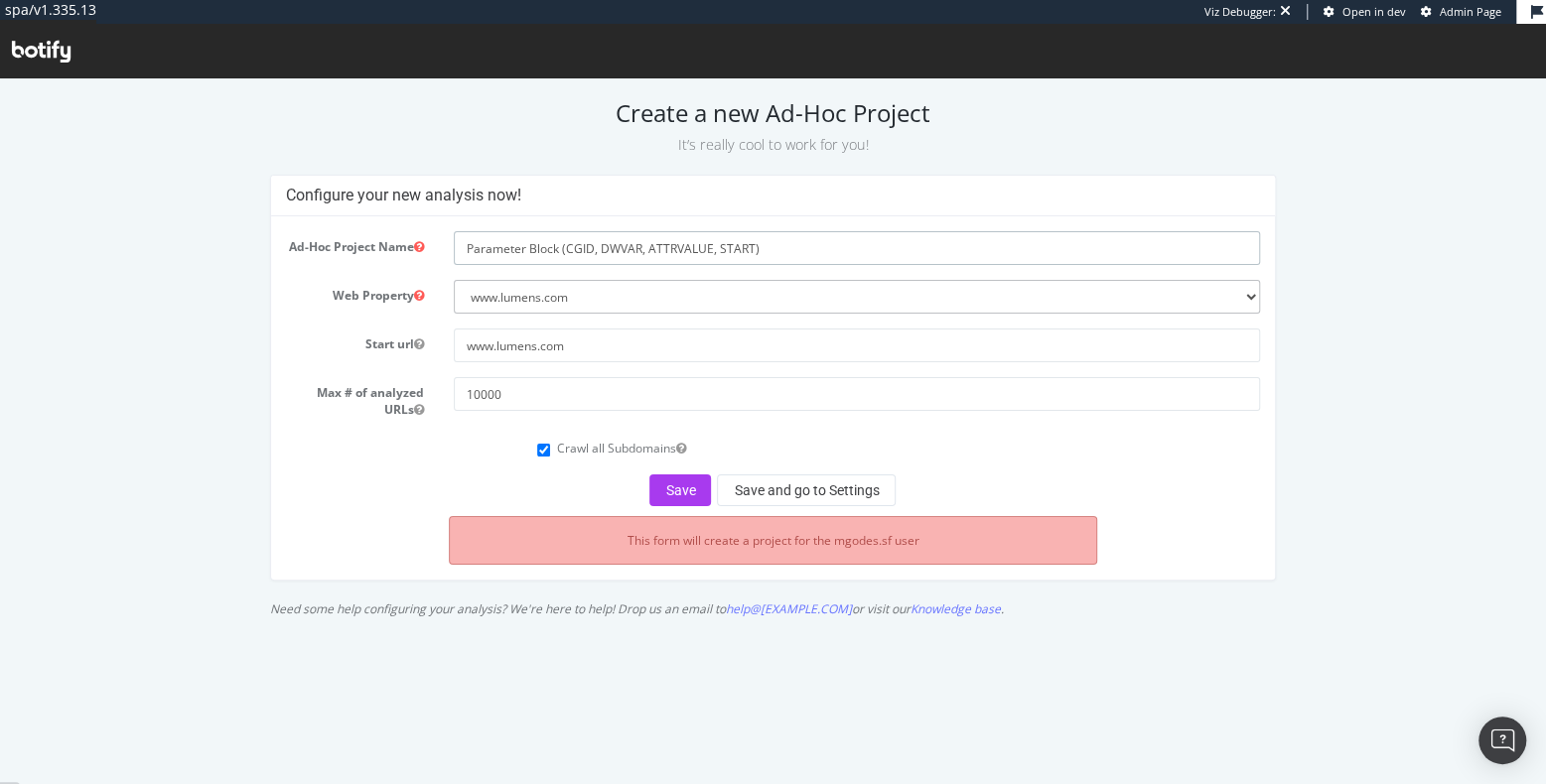 type on "Parameter Block (CGID, DWVAR, ATTRVALUE, START)" 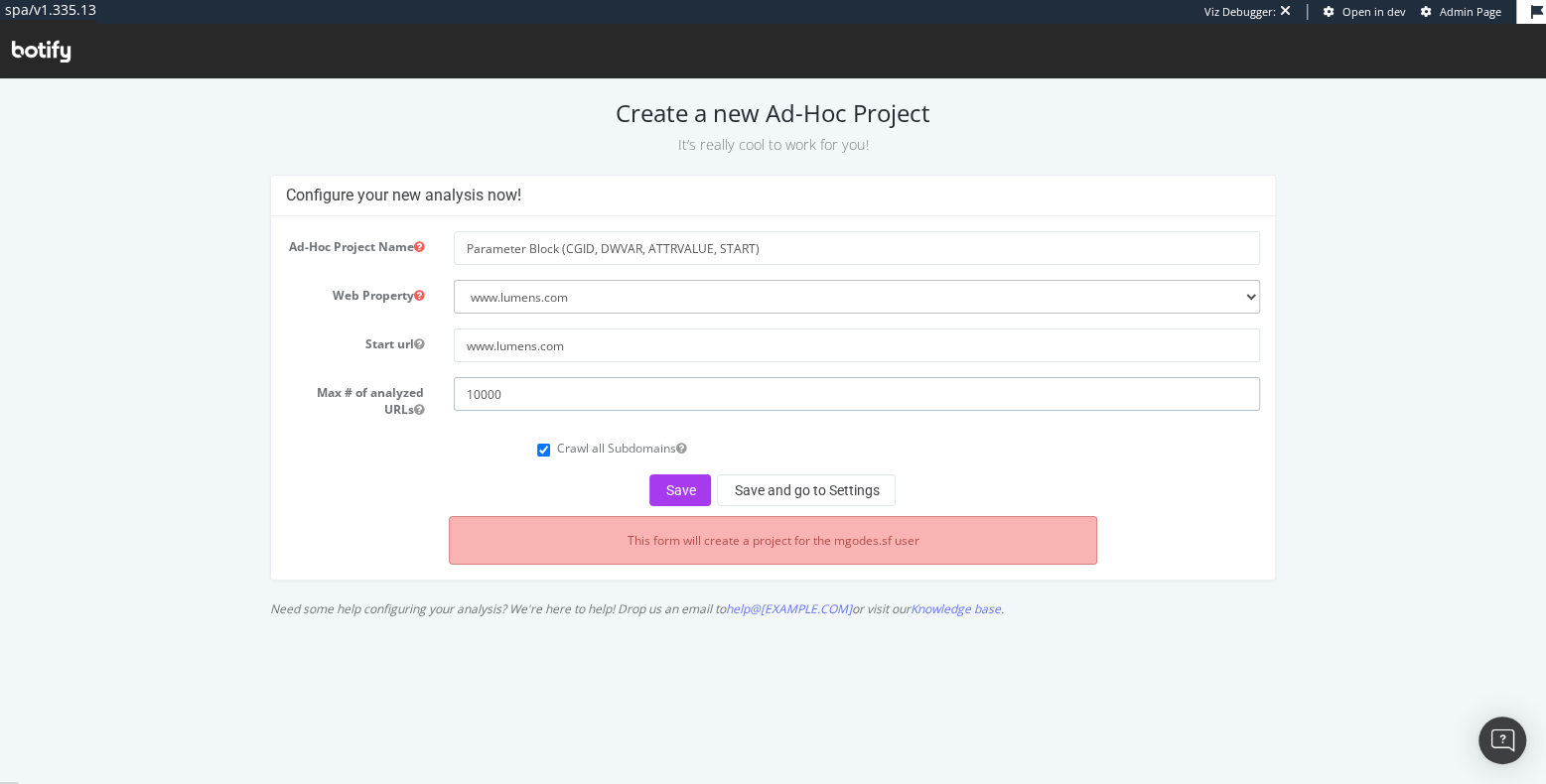 drag, startPoint x: 510, startPoint y: 400, endPoint x: 471, endPoint y: 398, distance: 39.05125 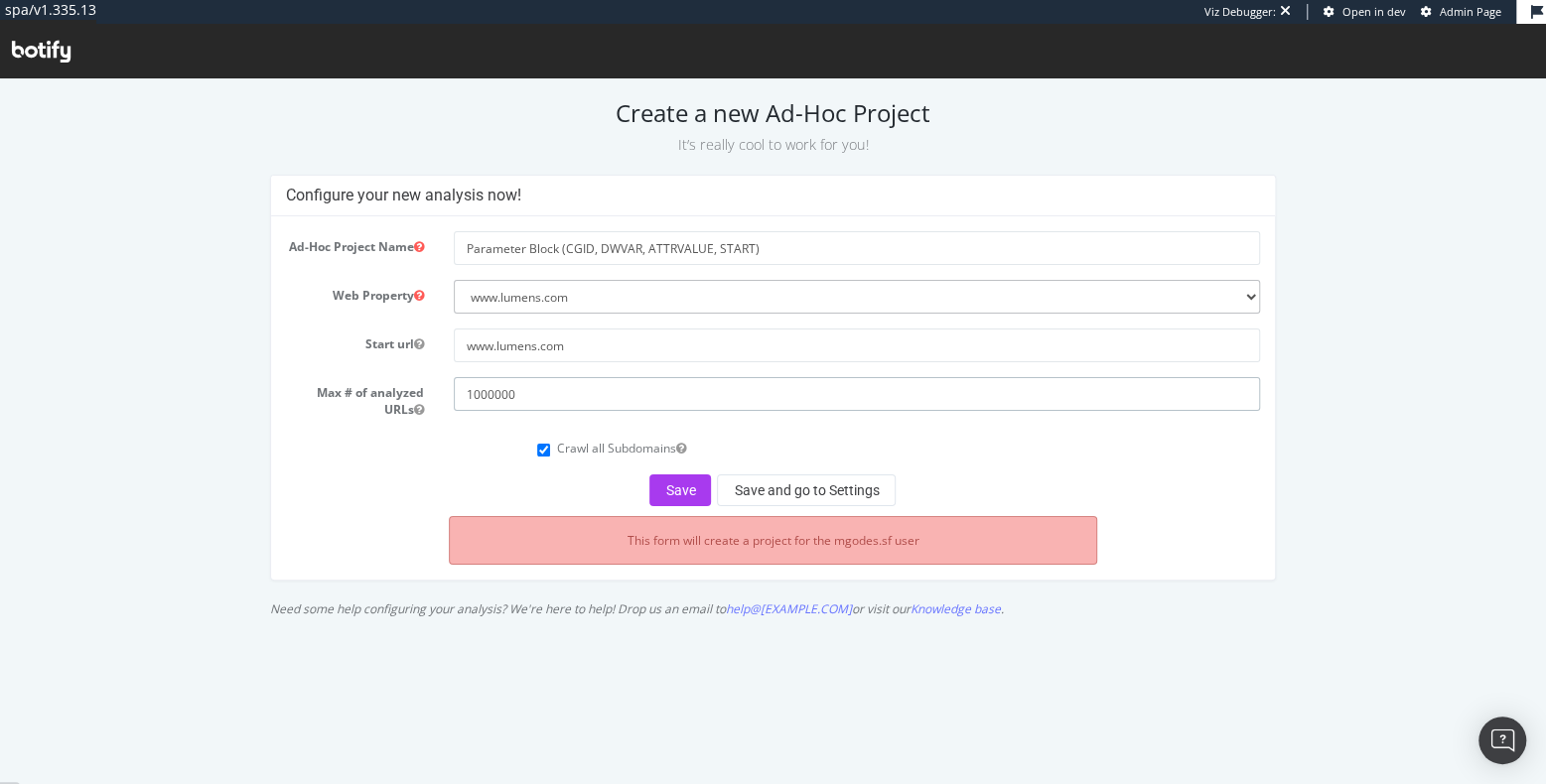 type on "1000000" 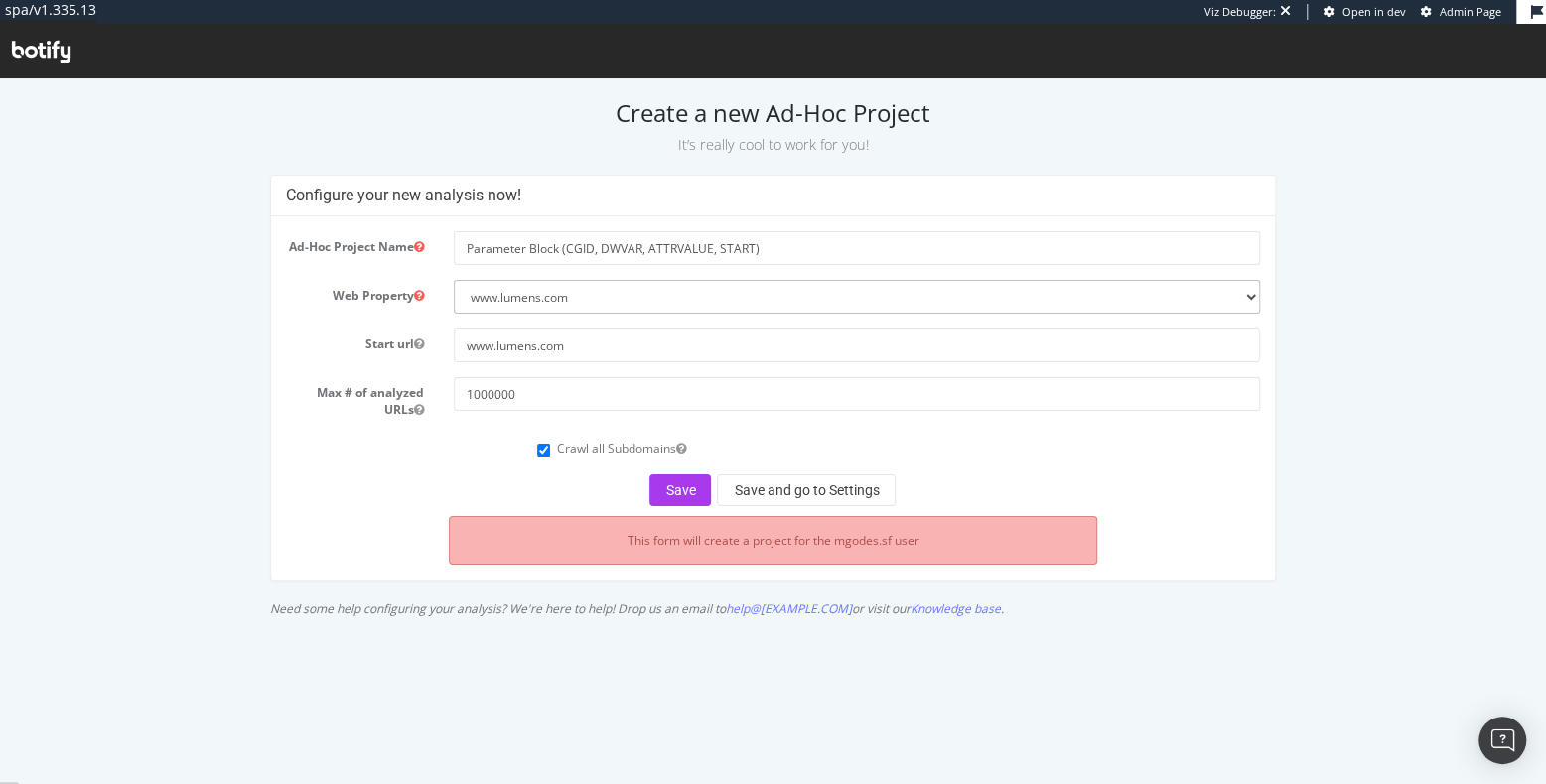 click on "Crawl all Subdomains" at bounding box center [622, 448] 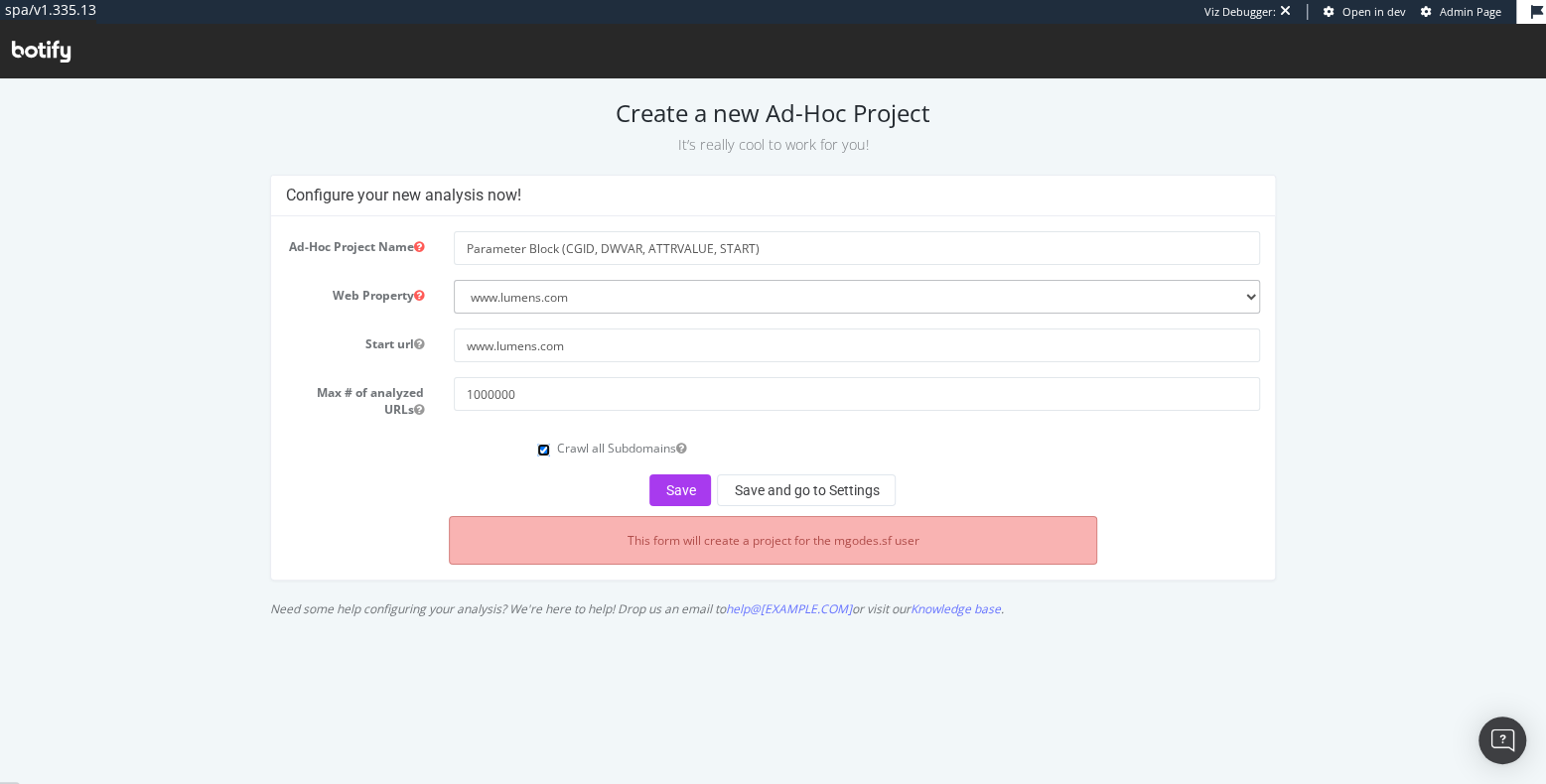 click on "Crawl all Subdomains" at bounding box center (543, 450) 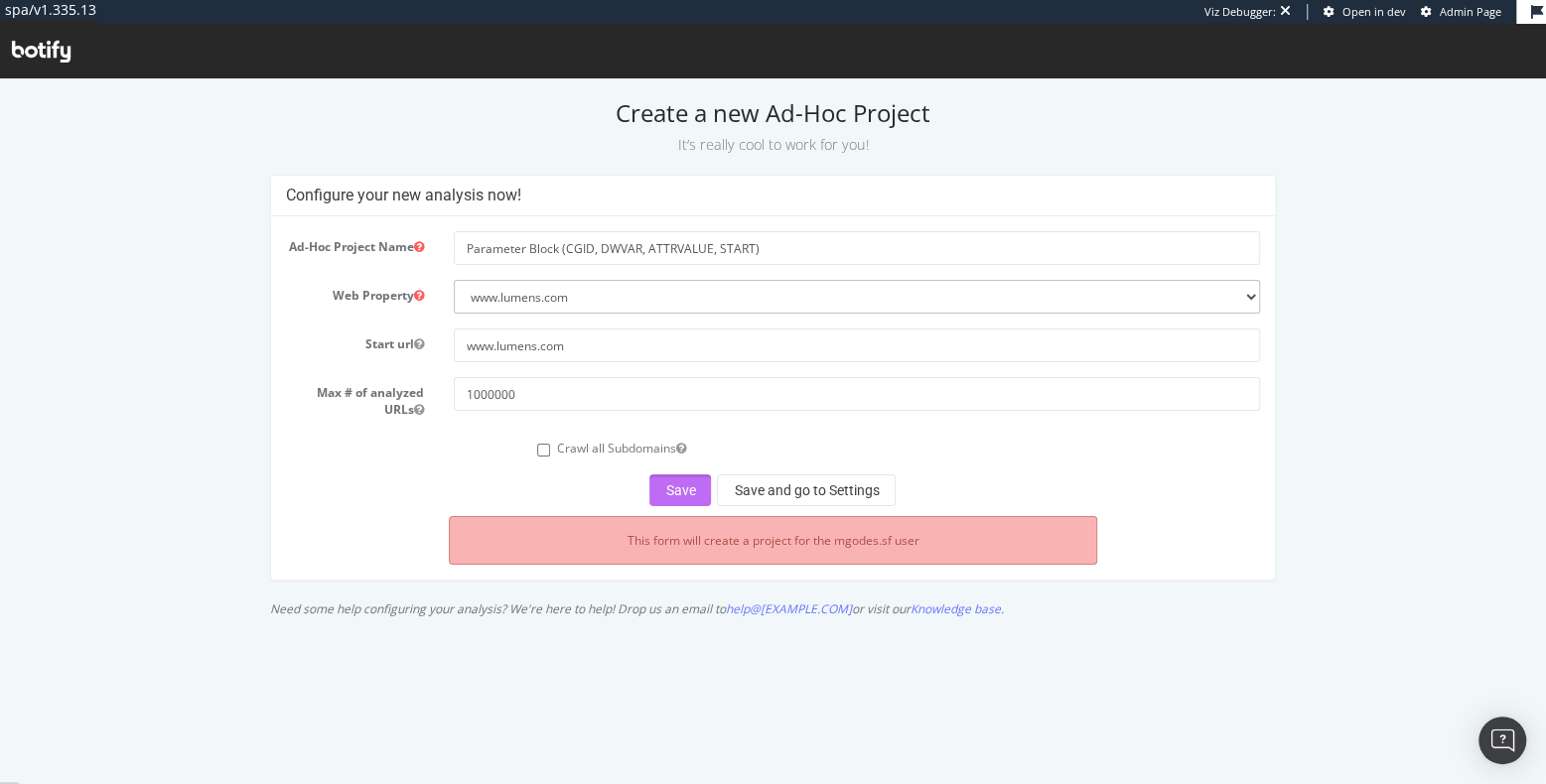click on "Save" at bounding box center [680, 490] 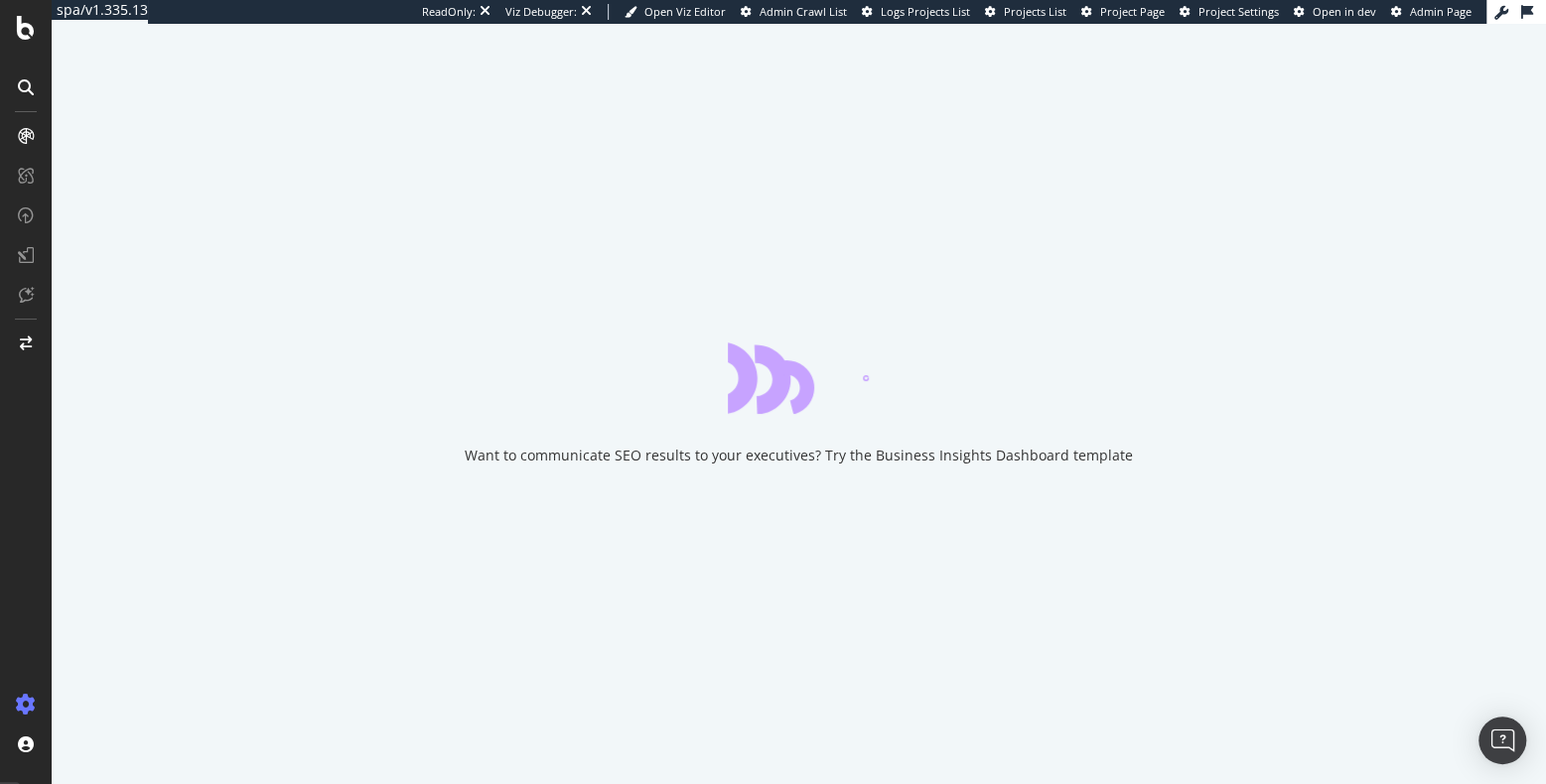scroll, scrollTop: 0, scrollLeft: 0, axis: both 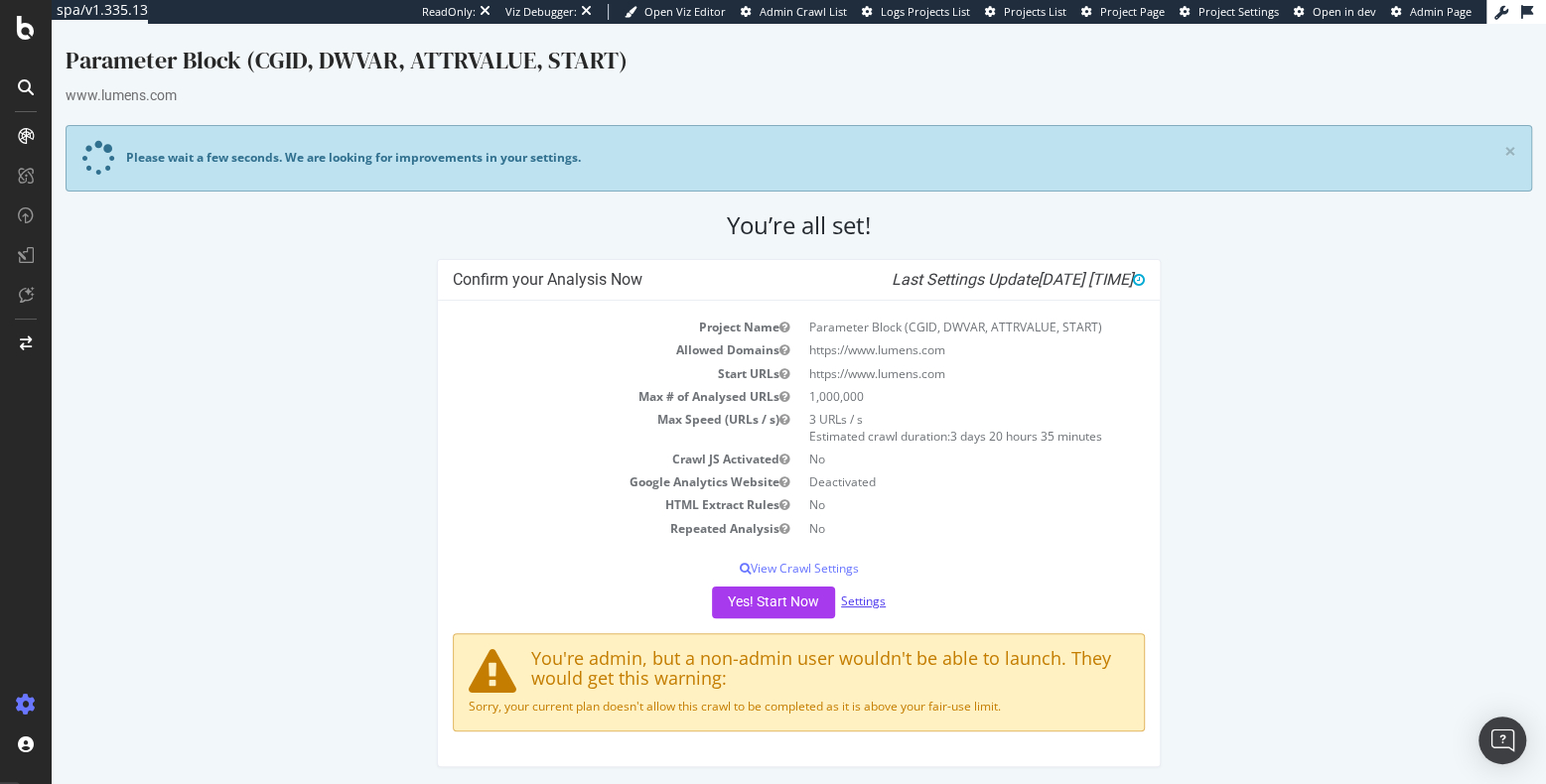 click on "Settings" at bounding box center [863, 600] 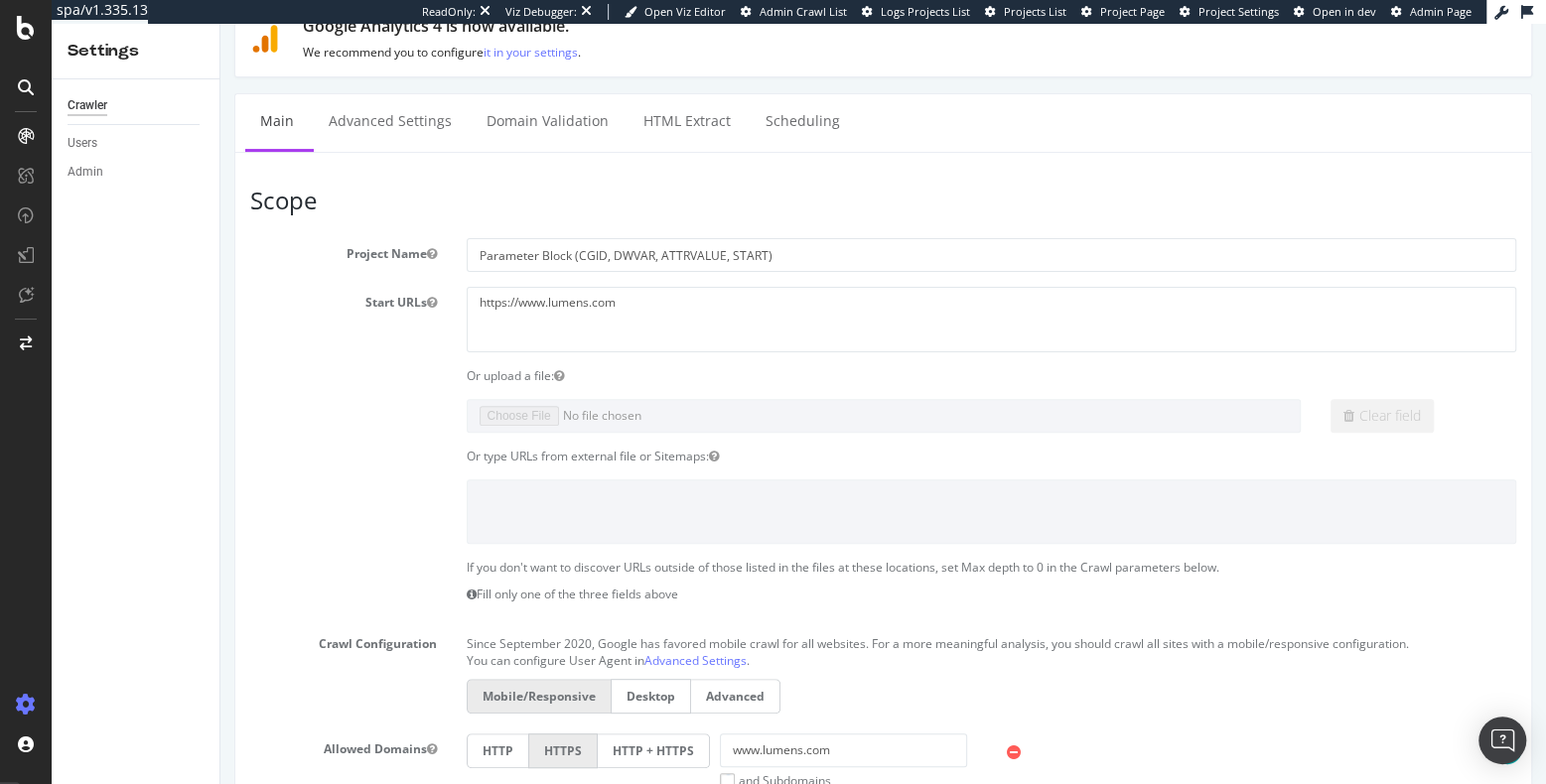 scroll, scrollTop: 228, scrollLeft: 0, axis: vertical 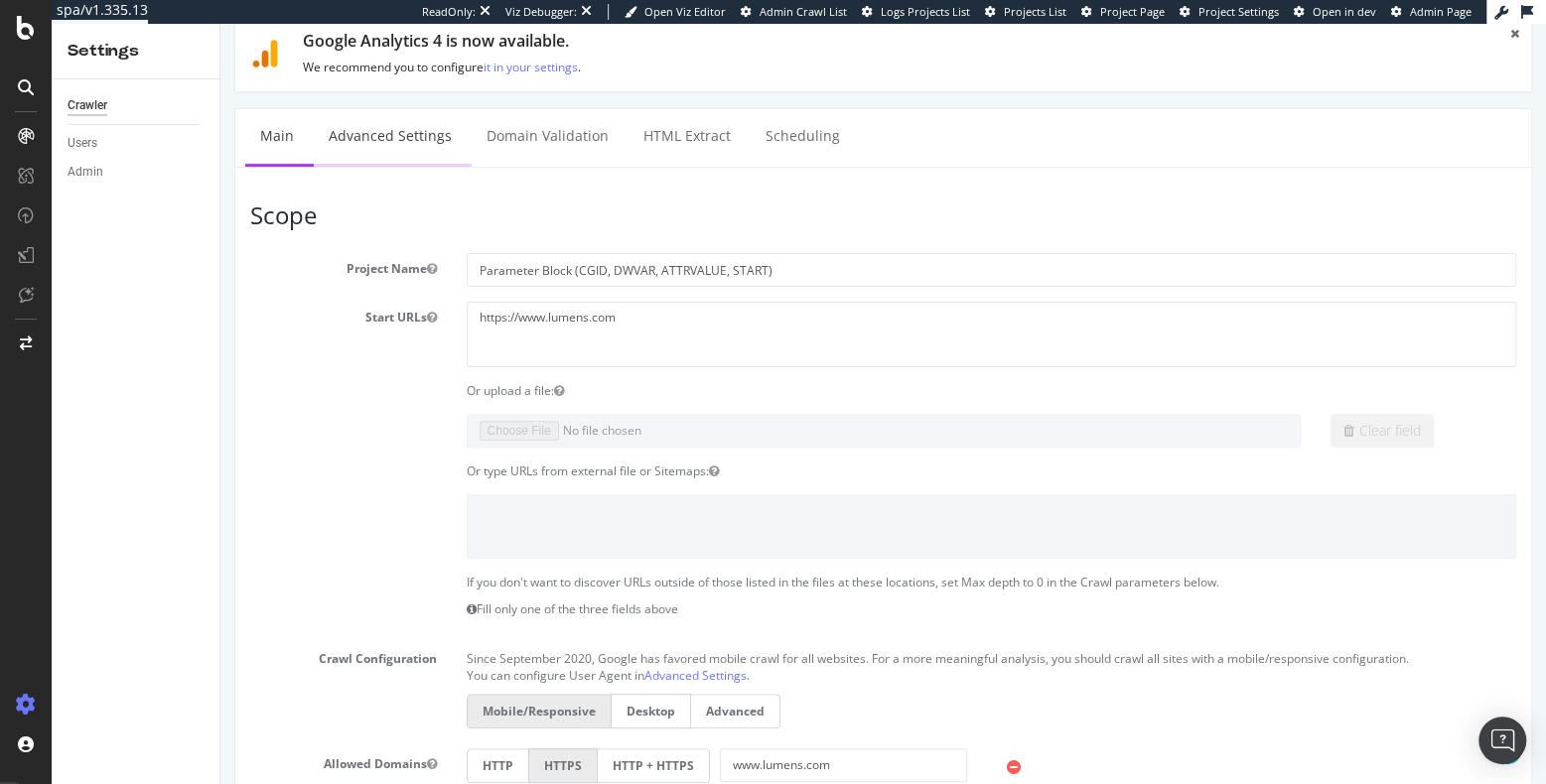 click on "Advanced Settings" at bounding box center (390, 136) 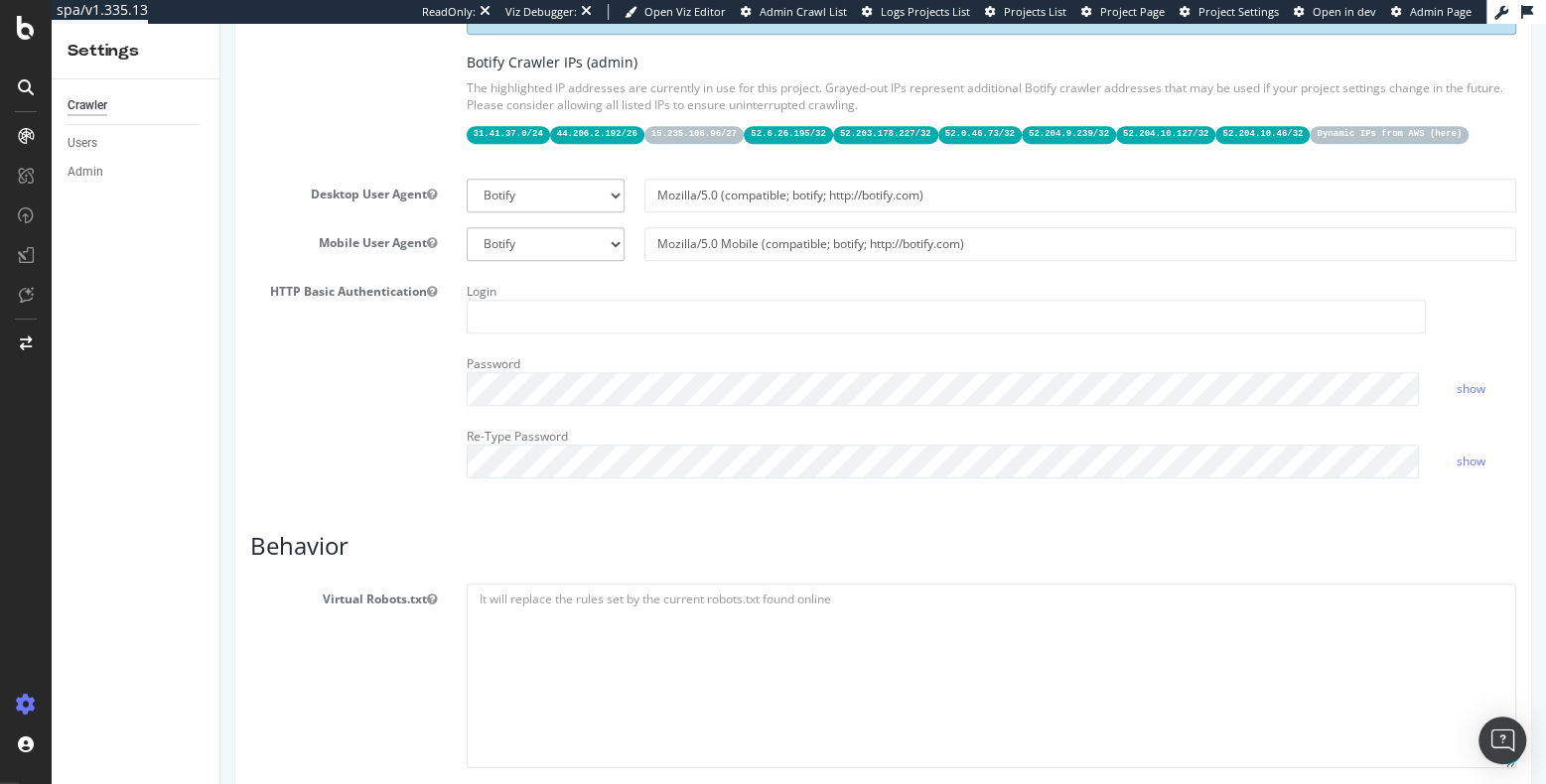 scroll, scrollTop: 744, scrollLeft: 0, axis: vertical 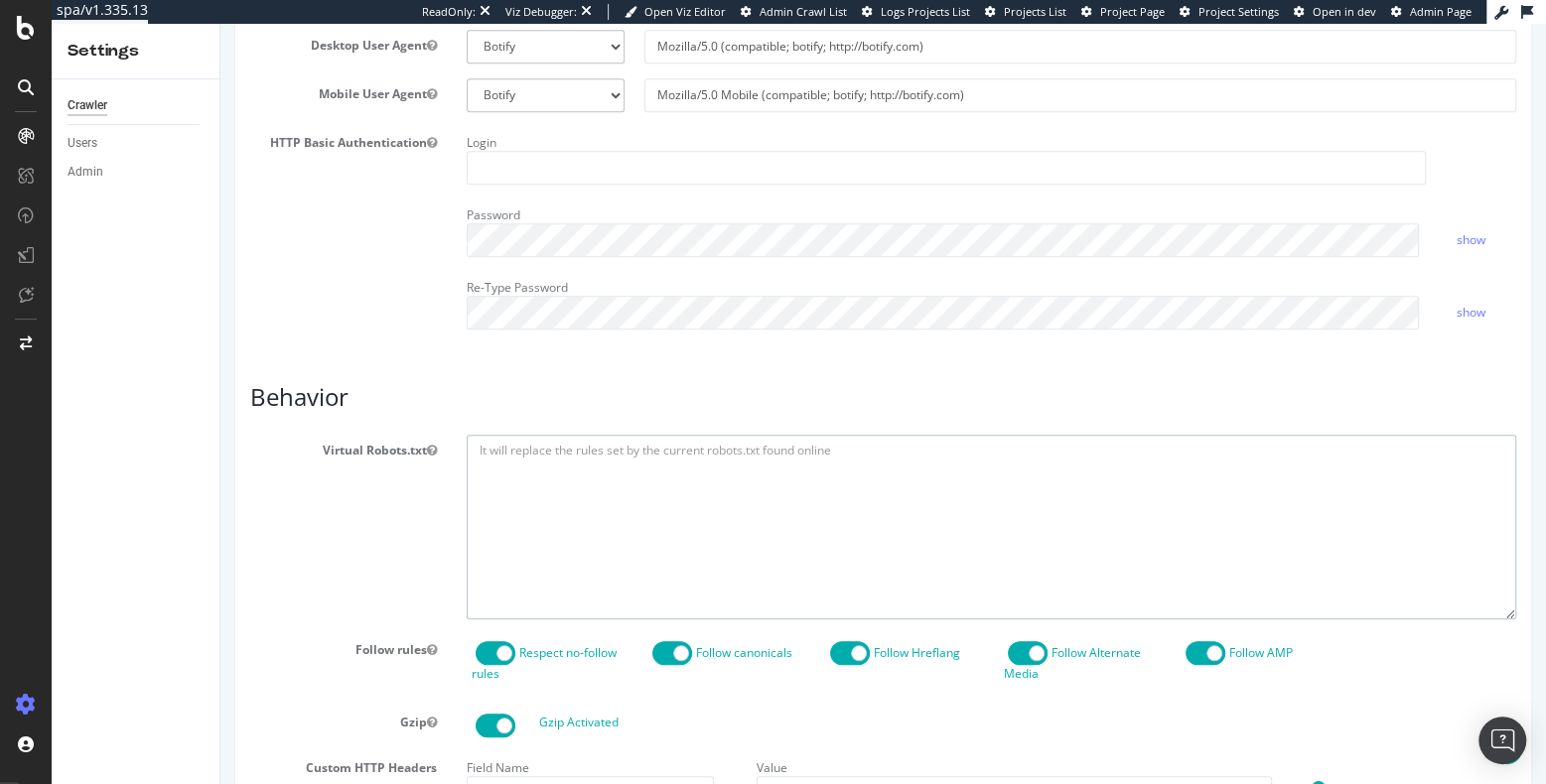 click at bounding box center [992, 526] 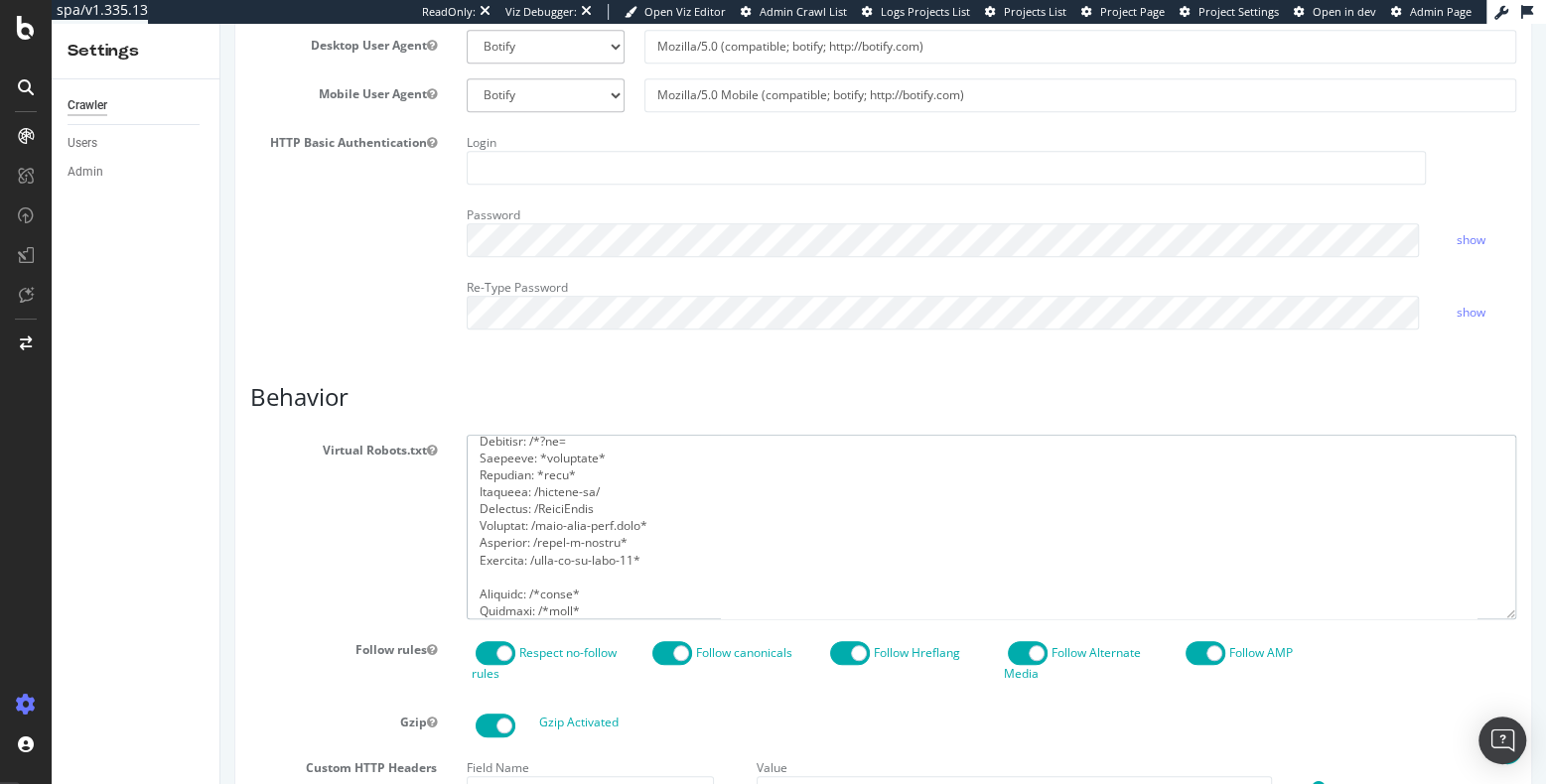 scroll, scrollTop: 1258, scrollLeft: 0, axis: vertical 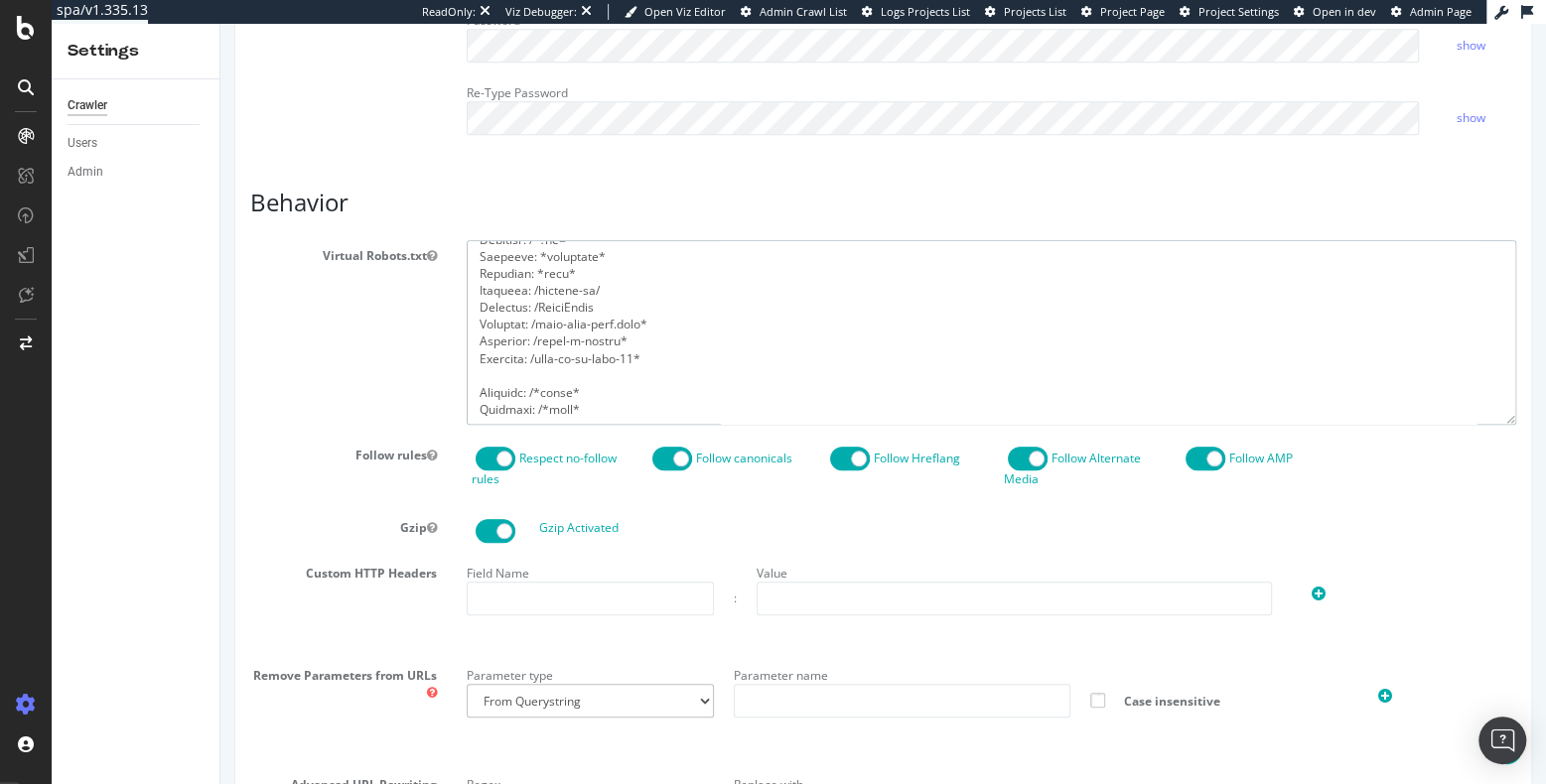 drag, startPoint x: 589, startPoint y: 405, endPoint x: 448, endPoint y: 403, distance: 141.01418 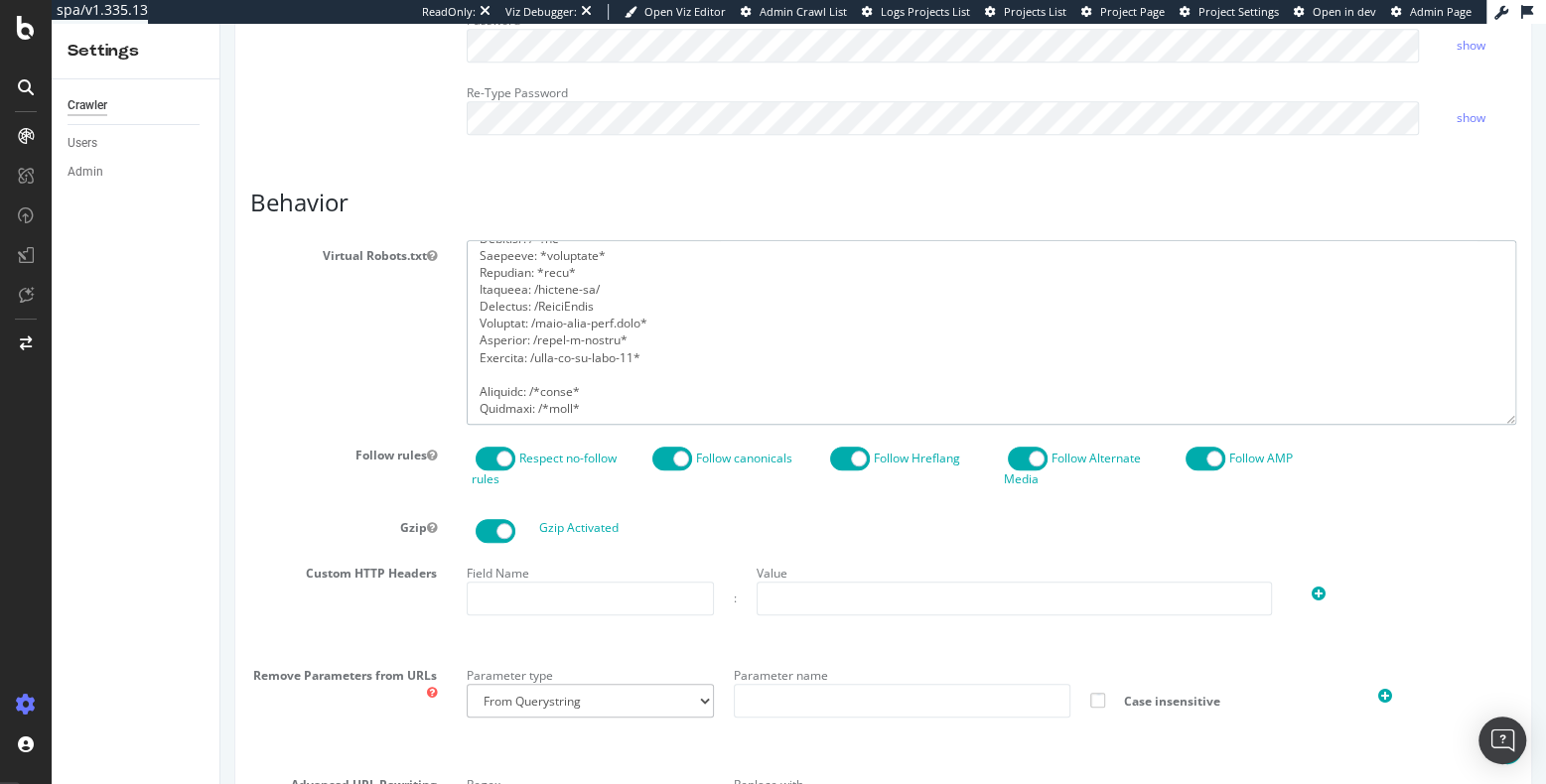 paste on "Disallow: /*cgid*" 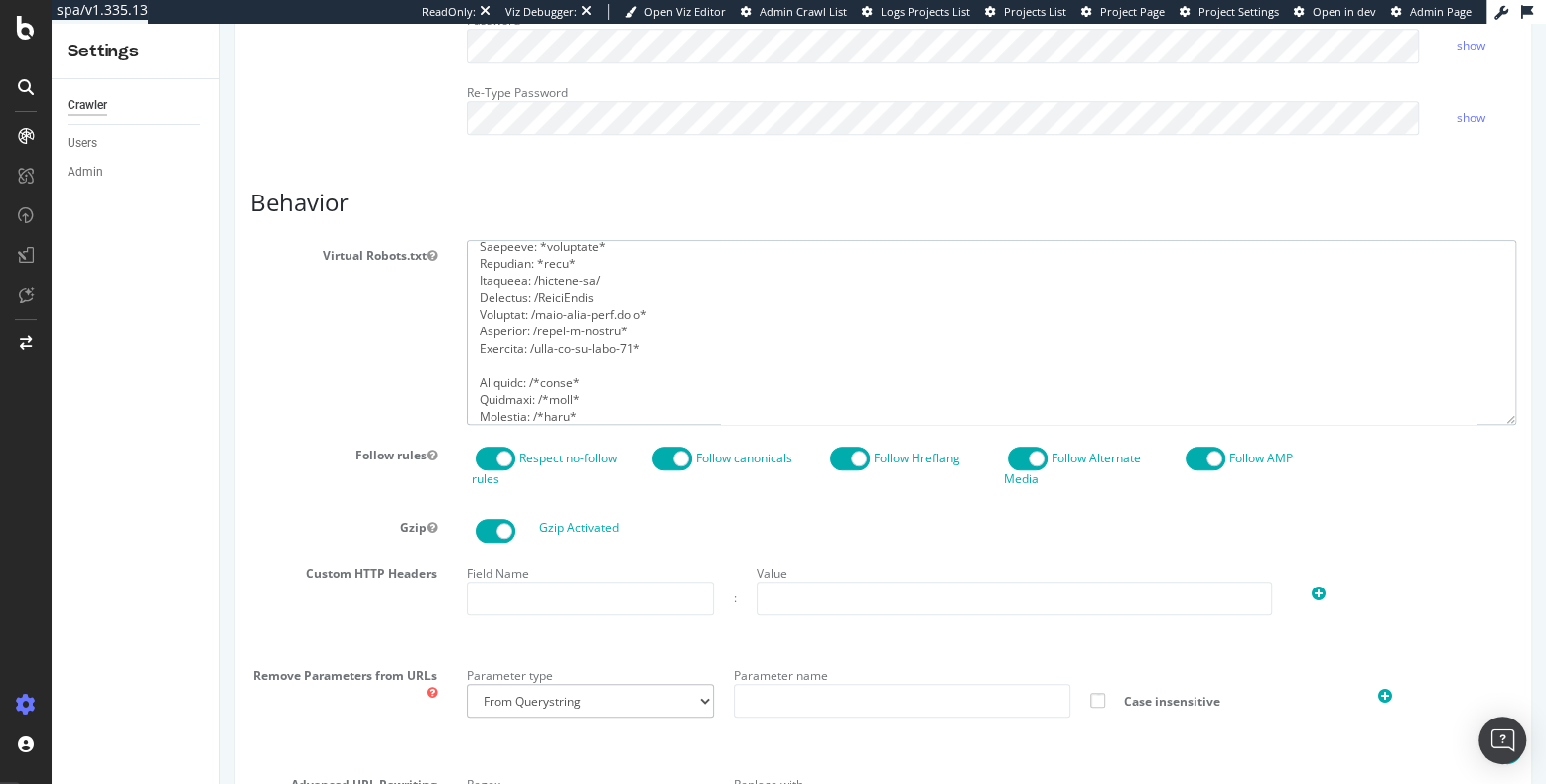 scroll, scrollTop: 1285, scrollLeft: 0, axis: vertical 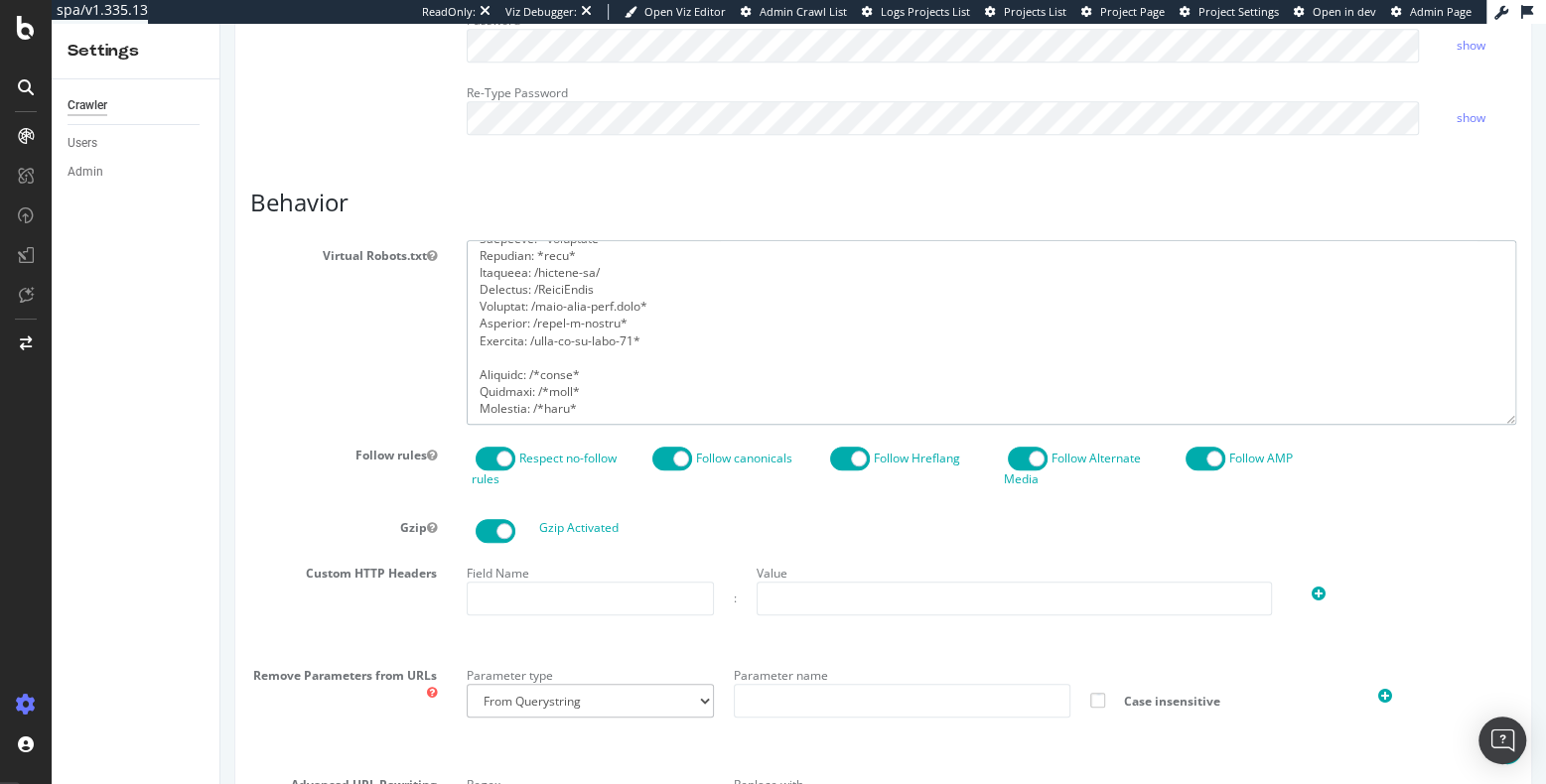 paste on "Disallow: /*cgid*" 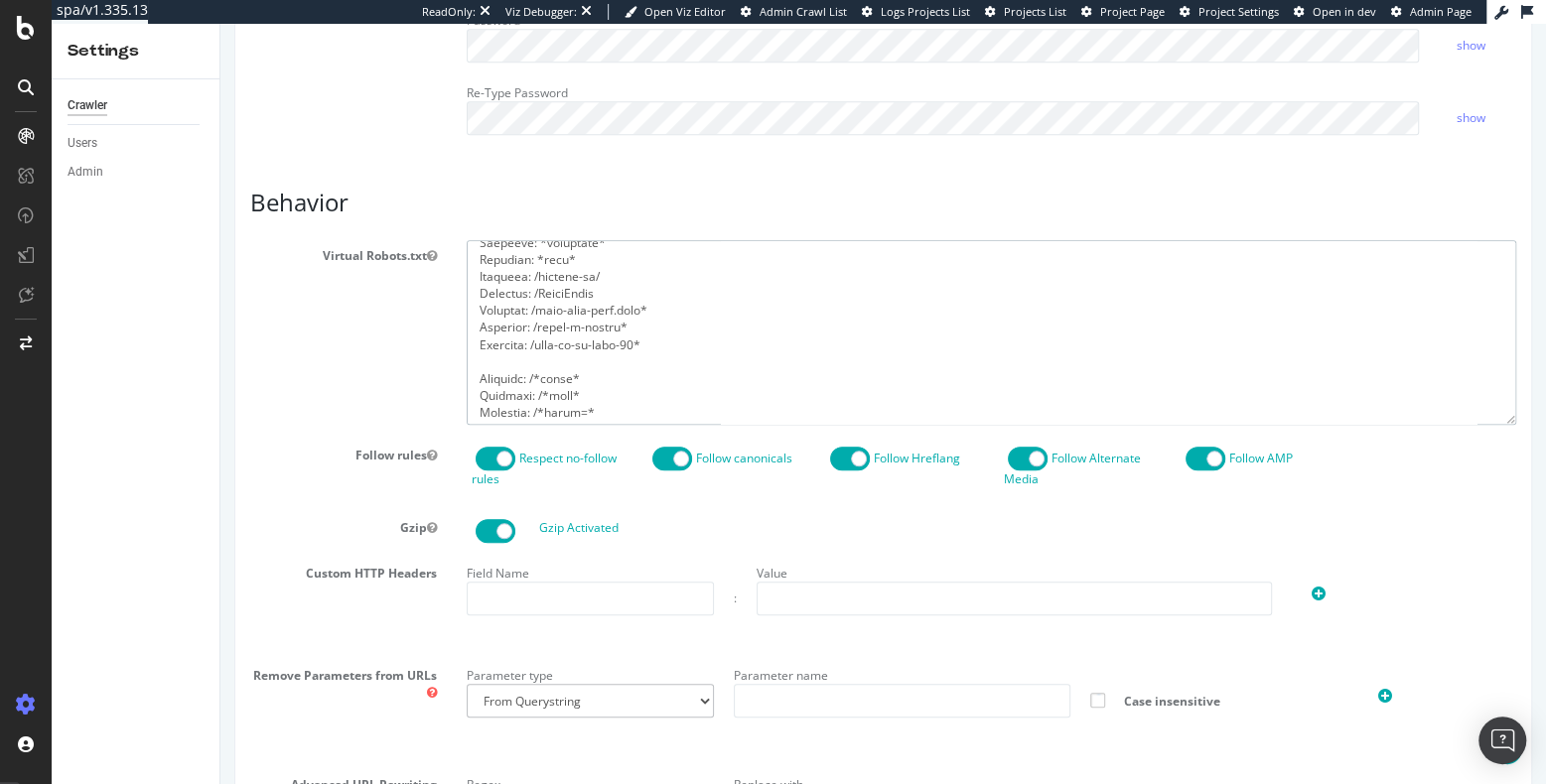 scroll, scrollTop: 1292, scrollLeft: 0, axis: vertical 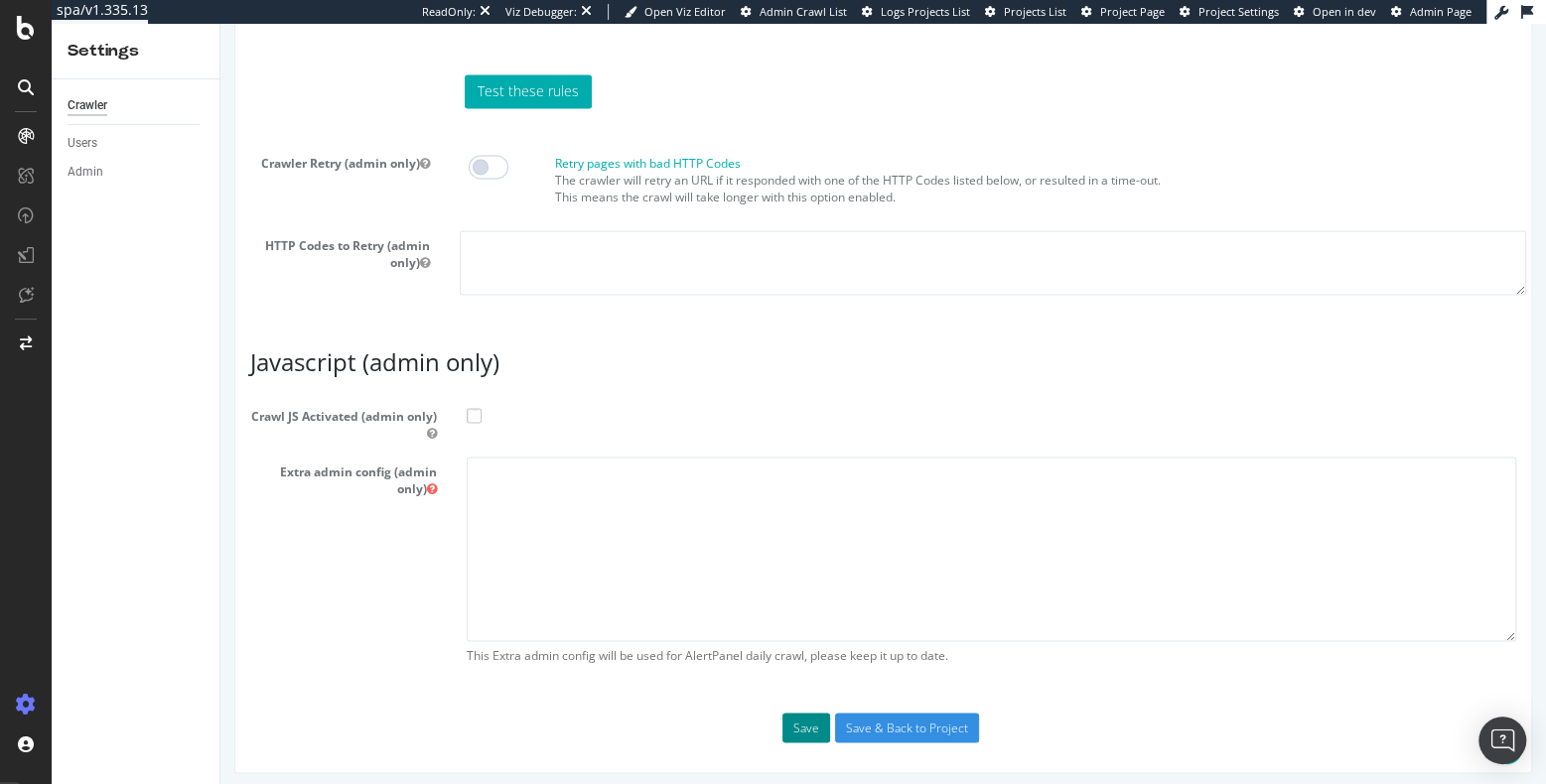 type on "User-Agent: *
Allow: /
Allow: *icid=*
Disallow: /*cyEmail=
Disallow: */on/demandware.static/*
Disallow: */on/demandware.store/Sites-Lumens-Site/default/*
Disallow: /on/demandware.store/Sites-Lumens-Site/default/Product-FormatPrices
Disallow: /on/demandware.store/Sites-Lumens-Site/default/Compare-CurrentCompare
Disallow: /on/demandware.store/Sites-Lumens-Site/default/Product-HousingQuickview*
Disallow: /on/demandware.store/Sites-Lumens-Site/default/Product-SortItems
Disallow: /on/demandware.store/Sites-Lumens-Site/default/Product-Quickview
Disallow: /on/demandware.store/Sites-Lumens-Site/default/Product-Family
Disallow: /on/demandware.store/Sites-Lumens-Site/default/Product-SpecSheet
Disallow: /on/demandware.store/Sites-Lumens-Site/default/Wishlist-Show
Disallow: /on/demandware.store/Sites-Lumens-Site/default/CustomerService-FeedbackInclude
Disallow: /on/demandware.store/Sites-Lumens-Site/default/MyFavorites-AjaxAddToMyFavorites
Disallow: /on/demandware.store/Sites-Lumens-Site/default/MyFavorites-Favorit..." 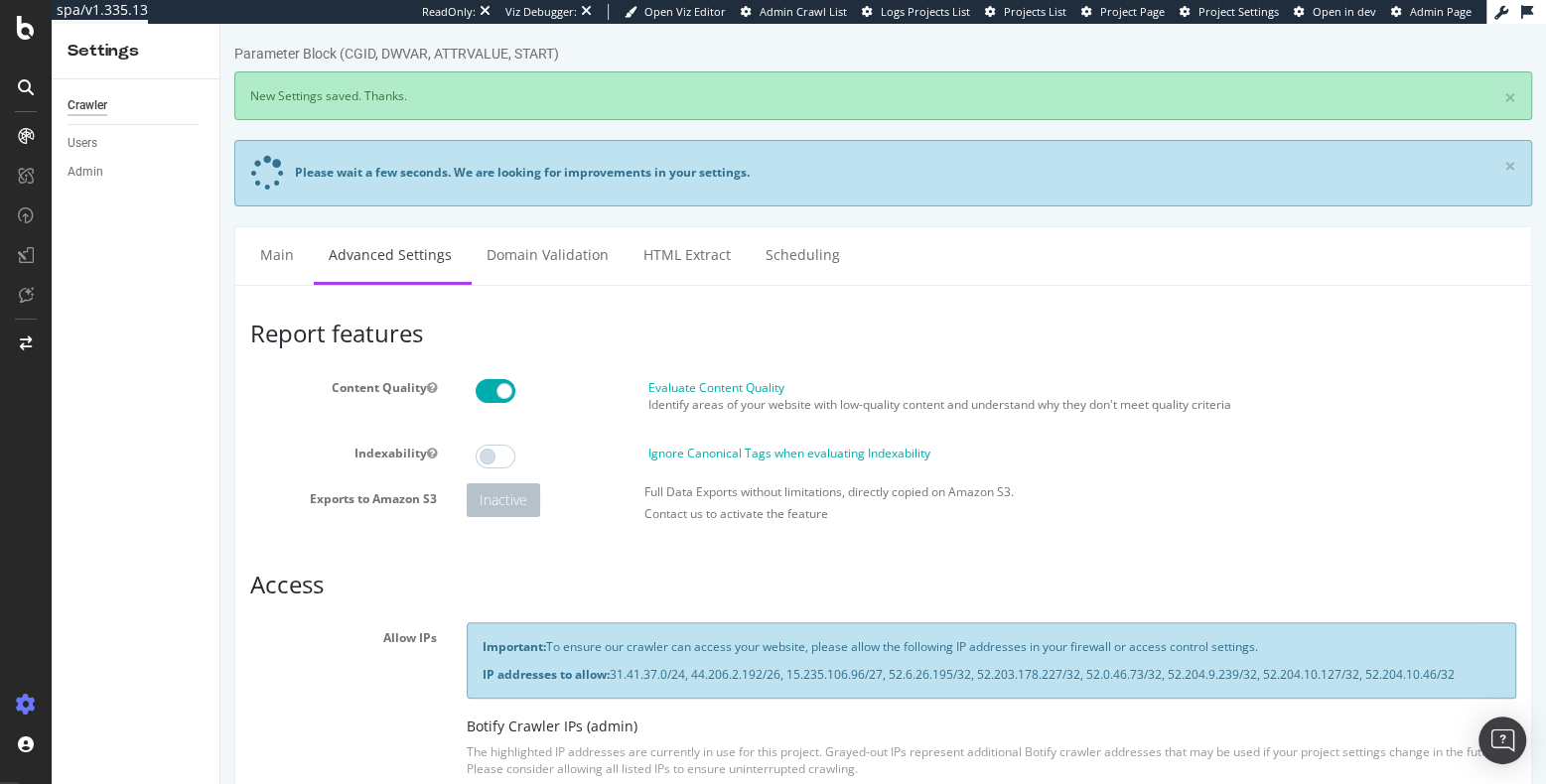 scroll, scrollTop: 0, scrollLeft: 0, axis: both 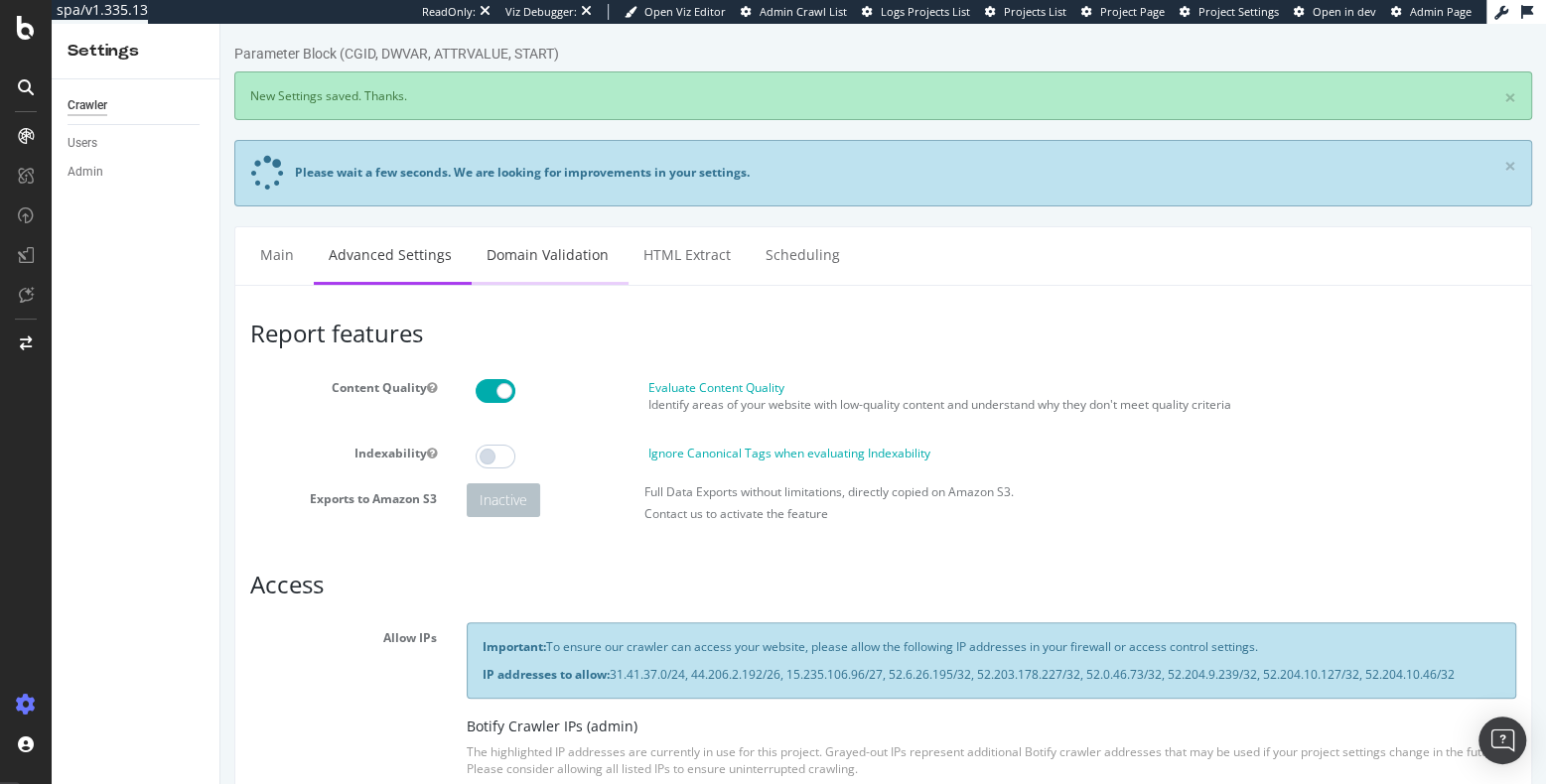 click on "Domain Validation" at bounding box center (547, 254) 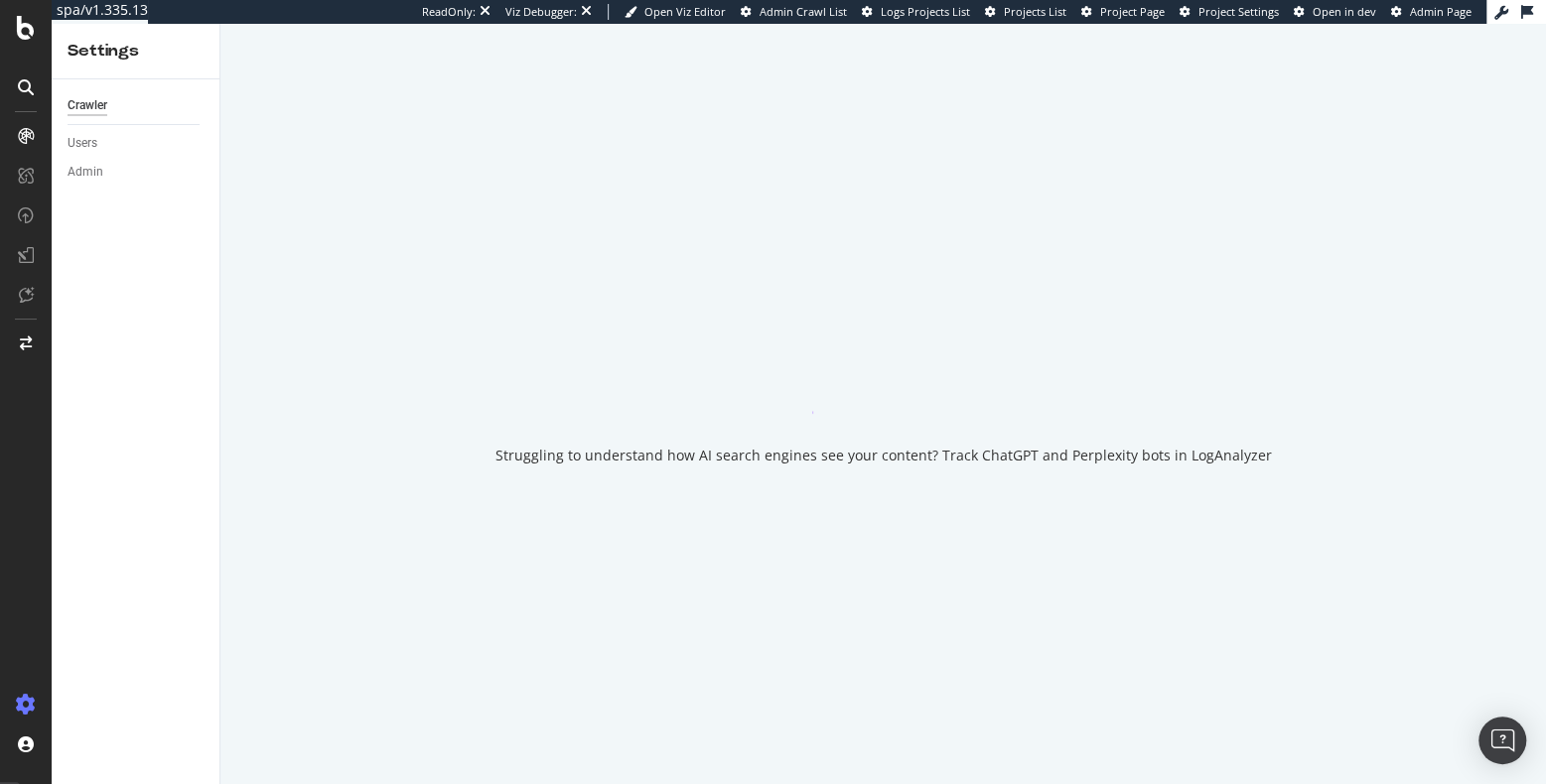 scroll, scrollTop: 0, scrollLeft: 0, axis: both 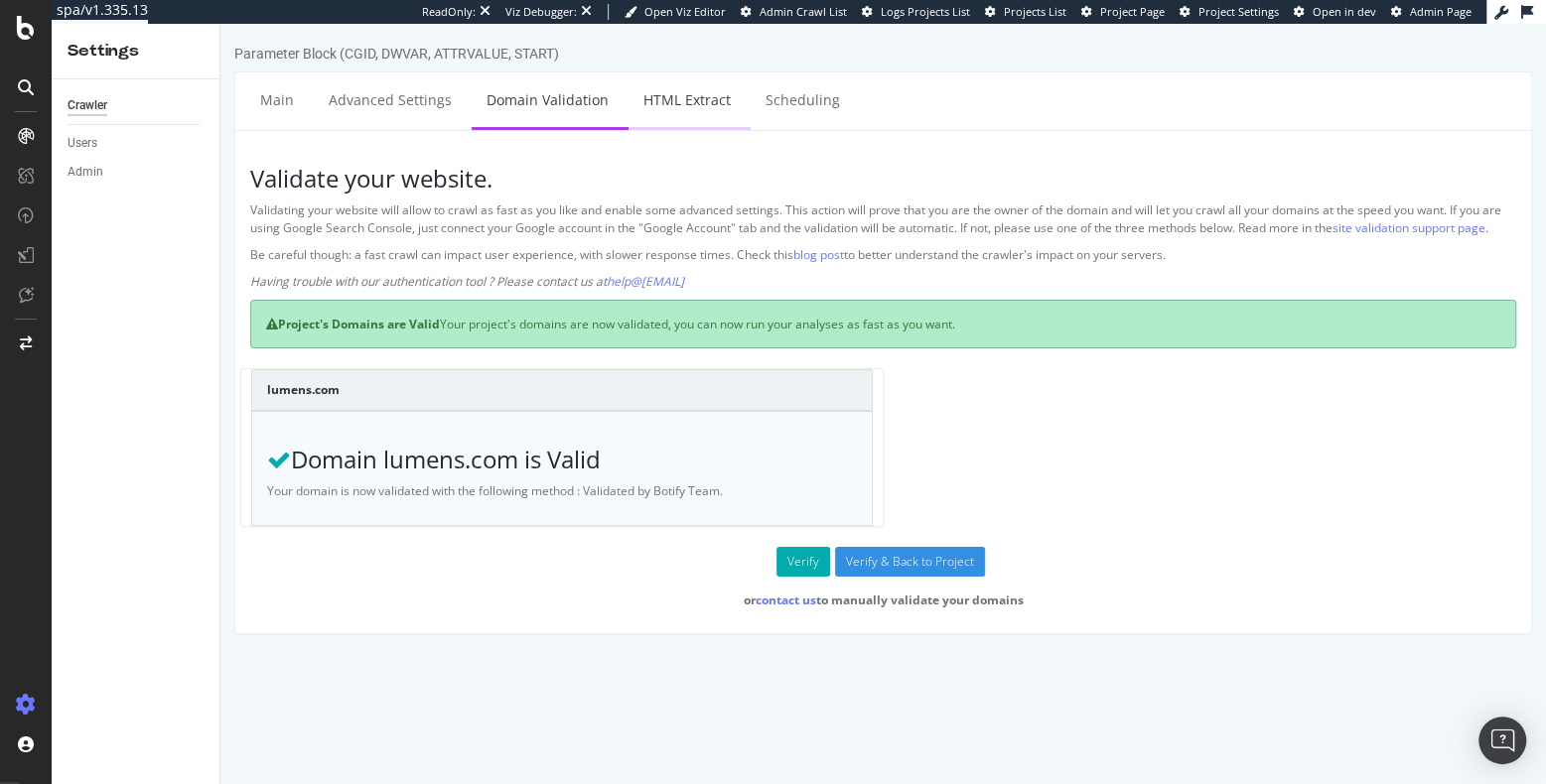 click on "HTML Extract" at bounding box center (687, 99) 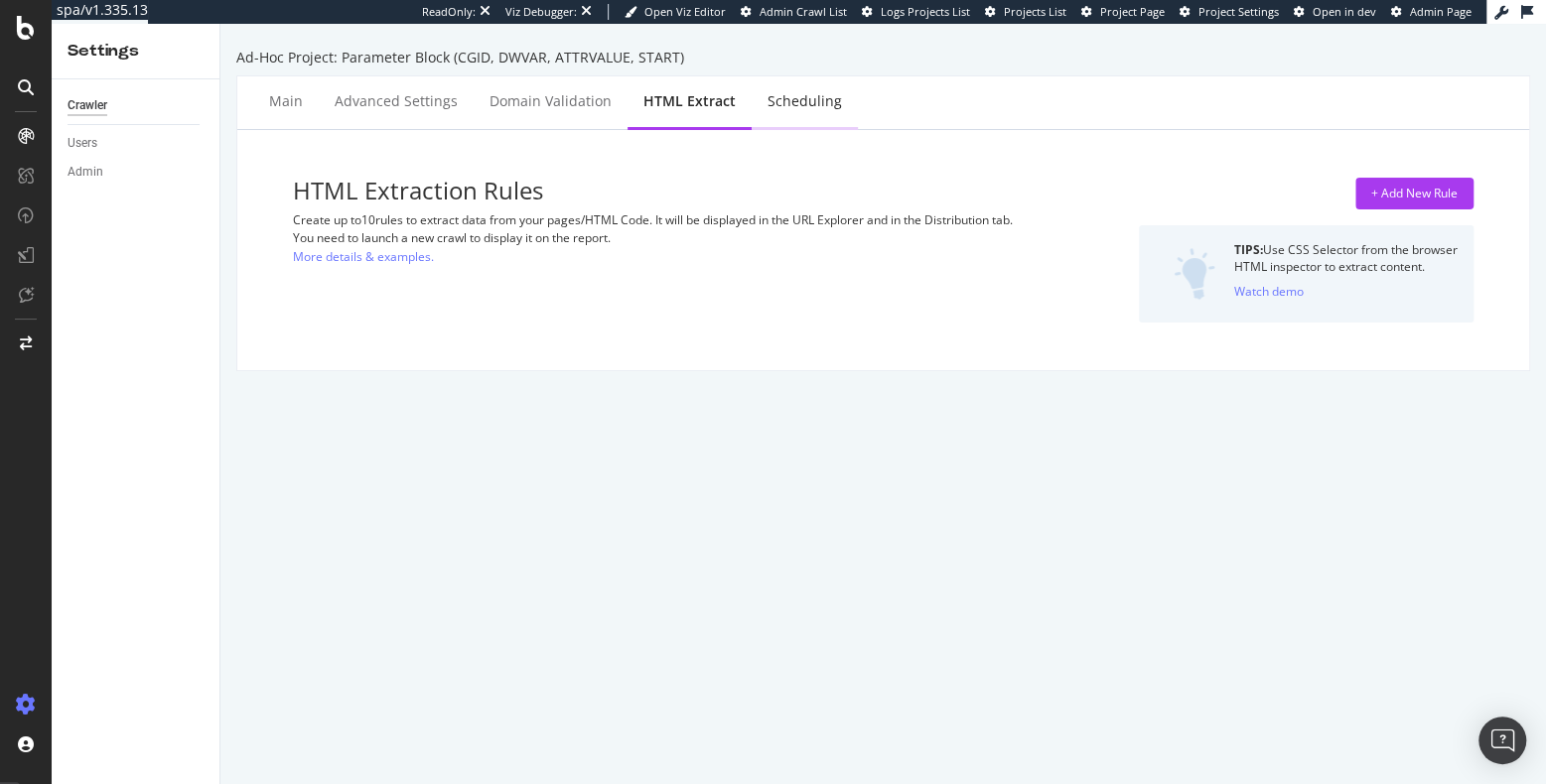 click on "Scheduling" at bounding box center [804, 101] 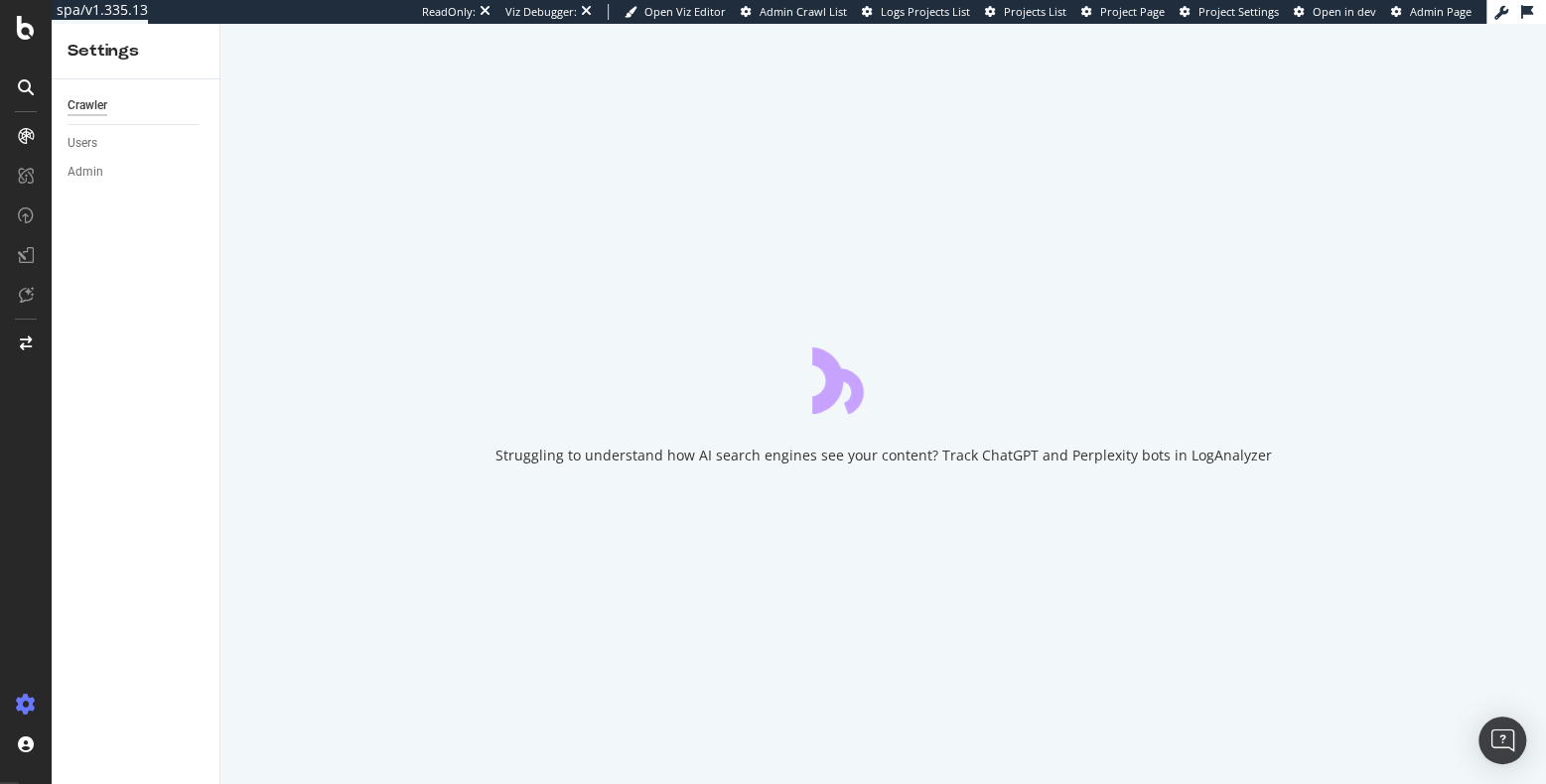 scroll, scrollTop: 0, scrollLeft: 0, axis: both 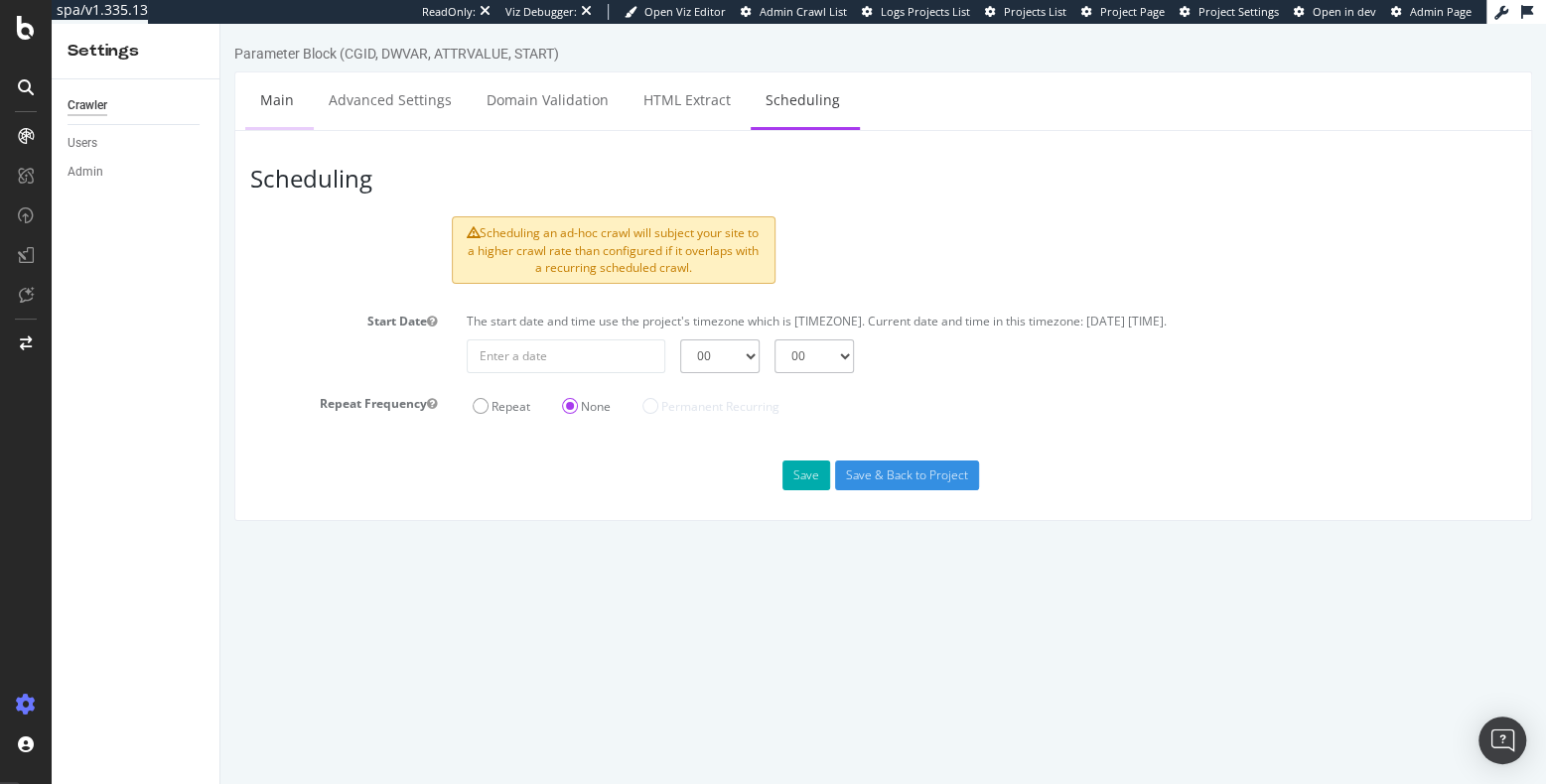 click on "Main" at bounding box center [277, 99] 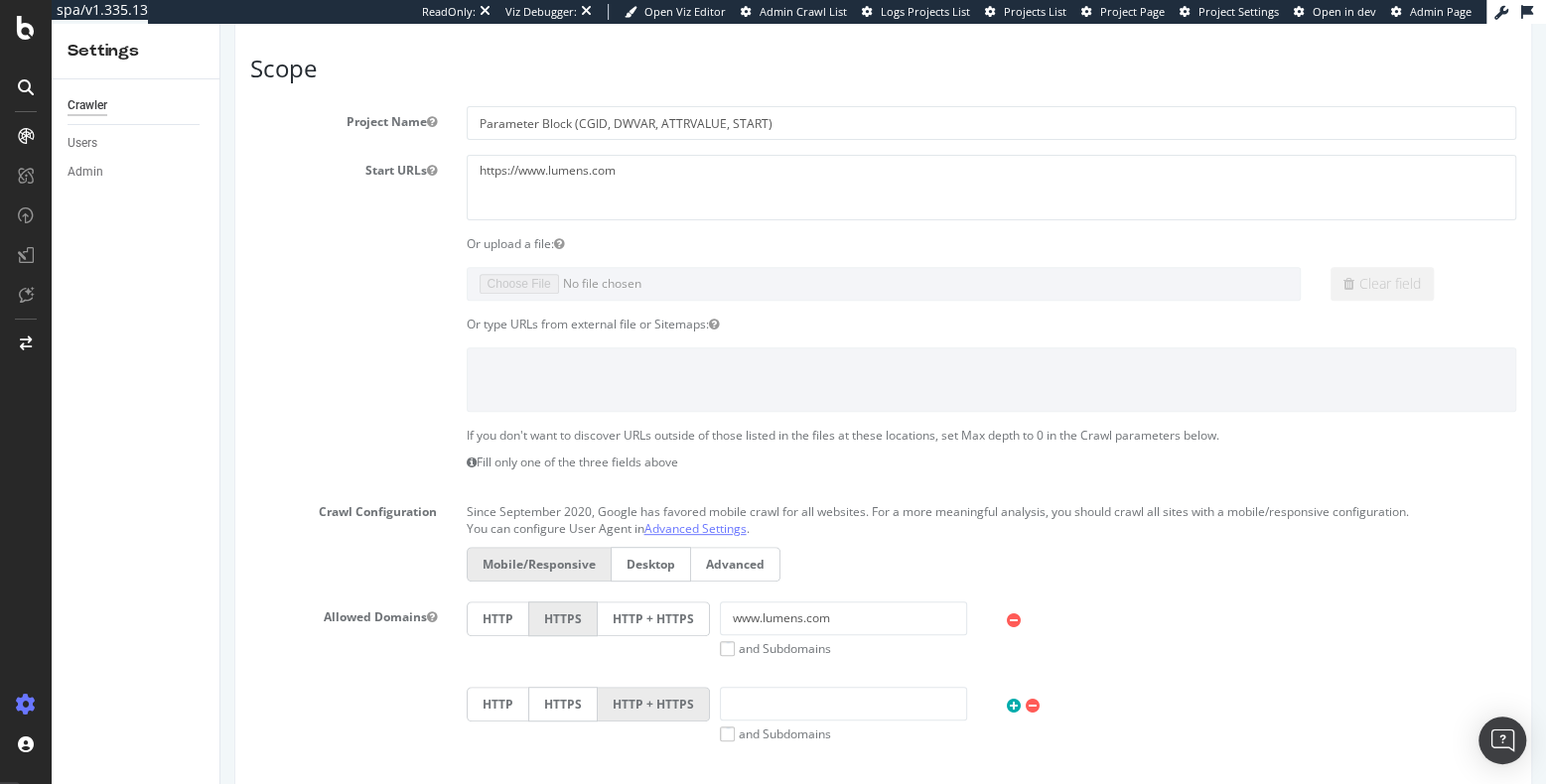 scroll, scrollTop: 0, scrollLeft: 0, axis: both 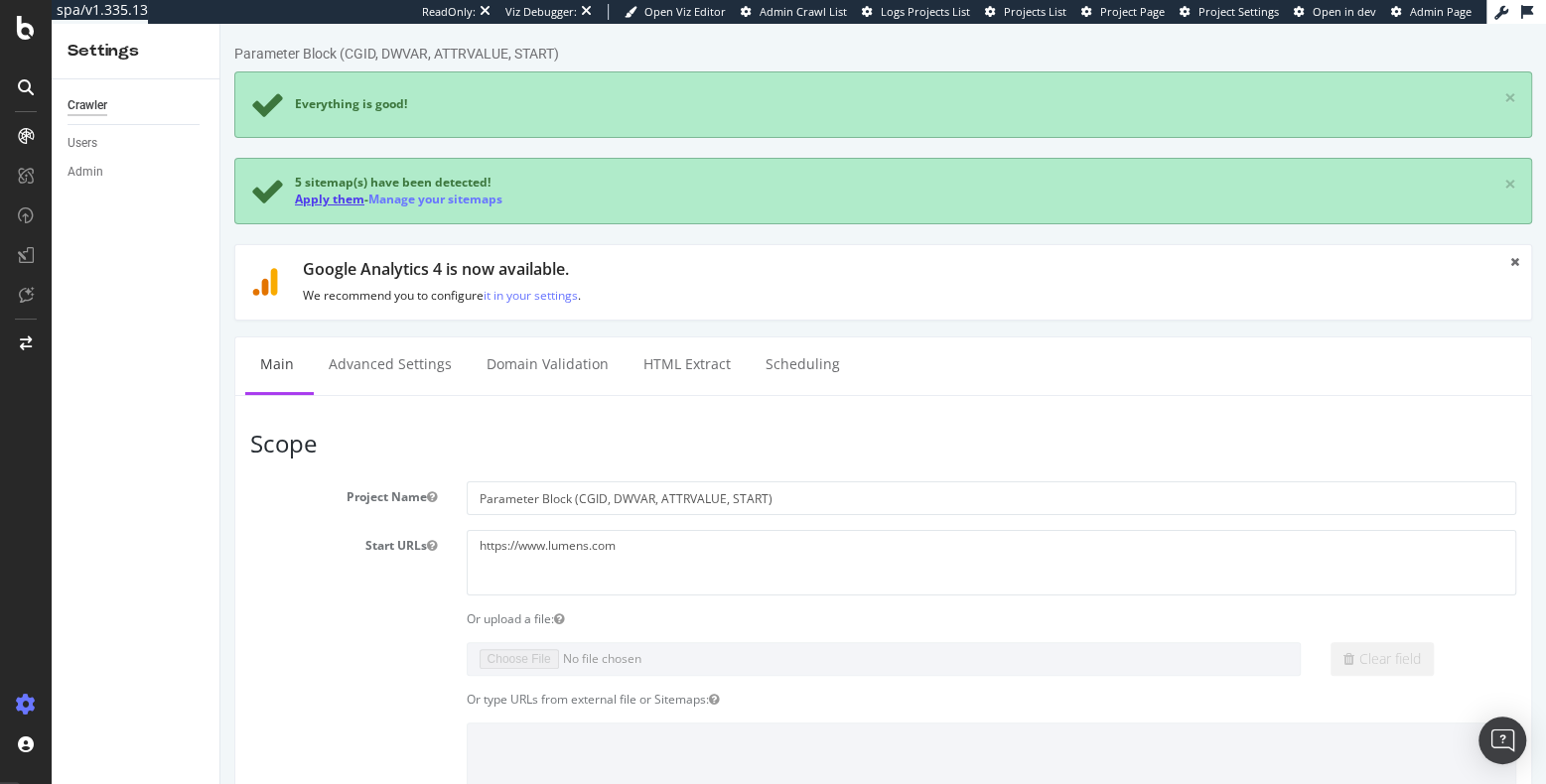 click on "Apply them" at bounding box center [330, 198] 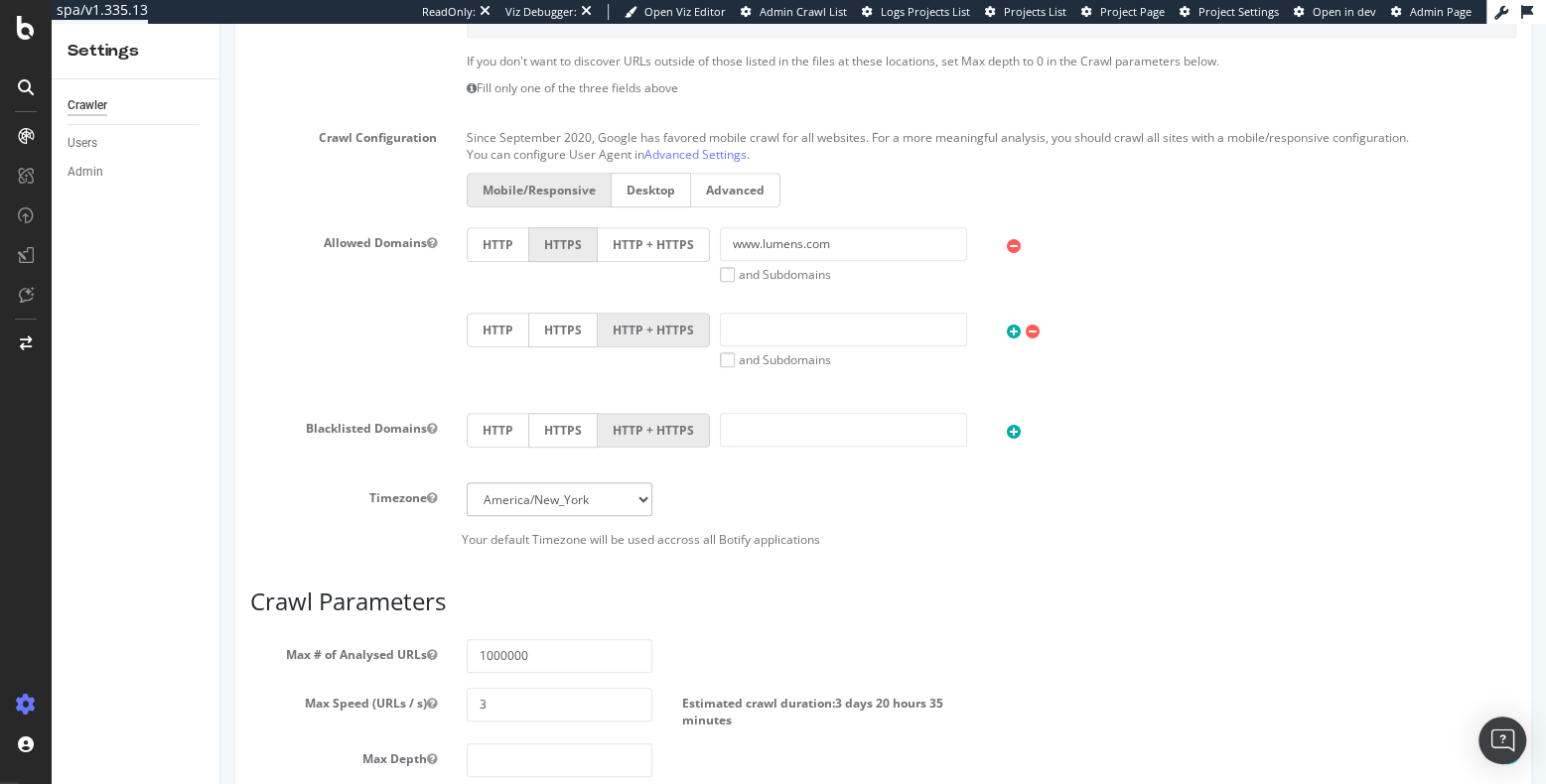 scroll, scrollTop: 917, scrollLeft: 0, axis: vertical 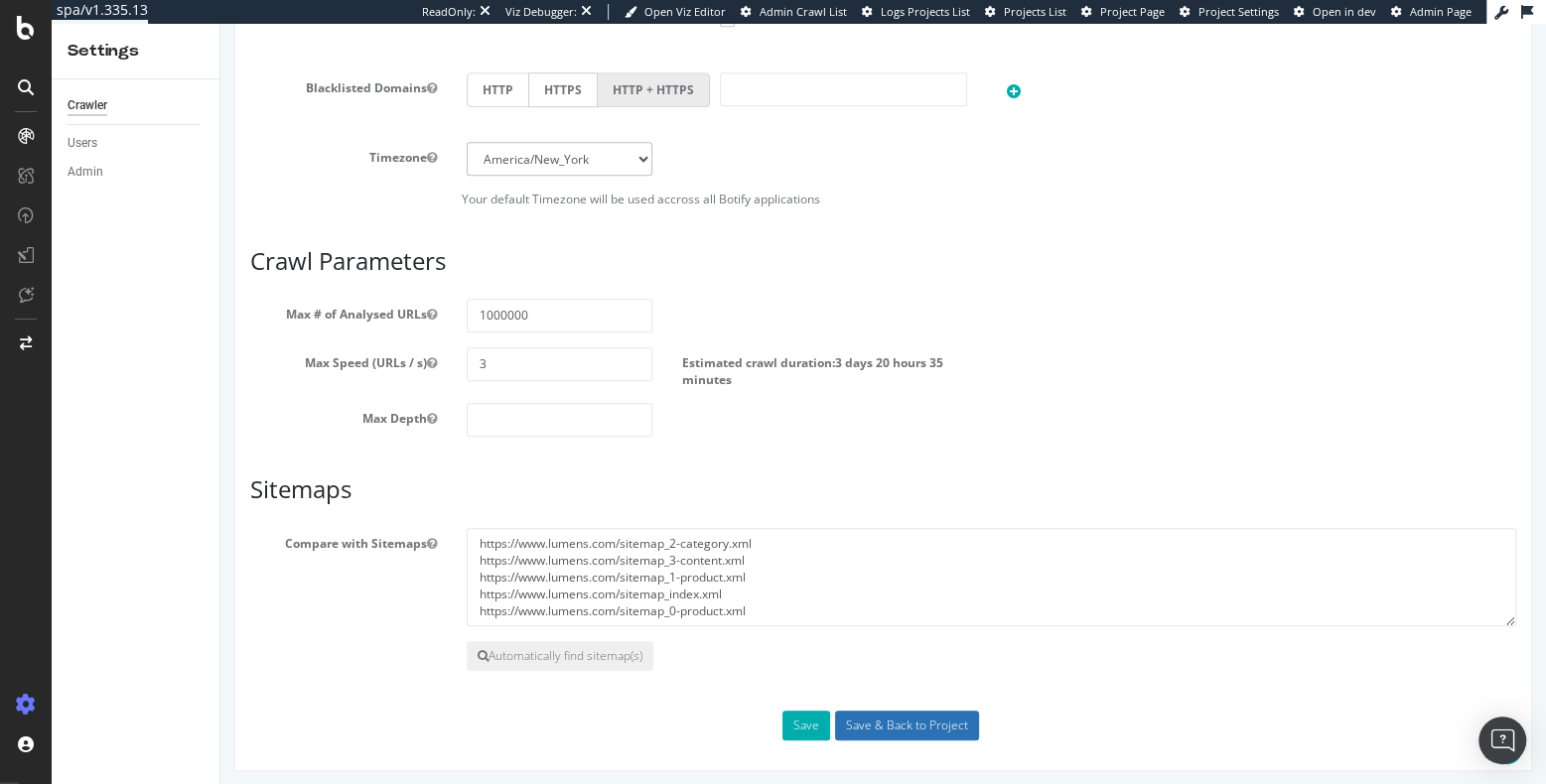 click on "Save & Back to Project" at bounding box center (907, 725) 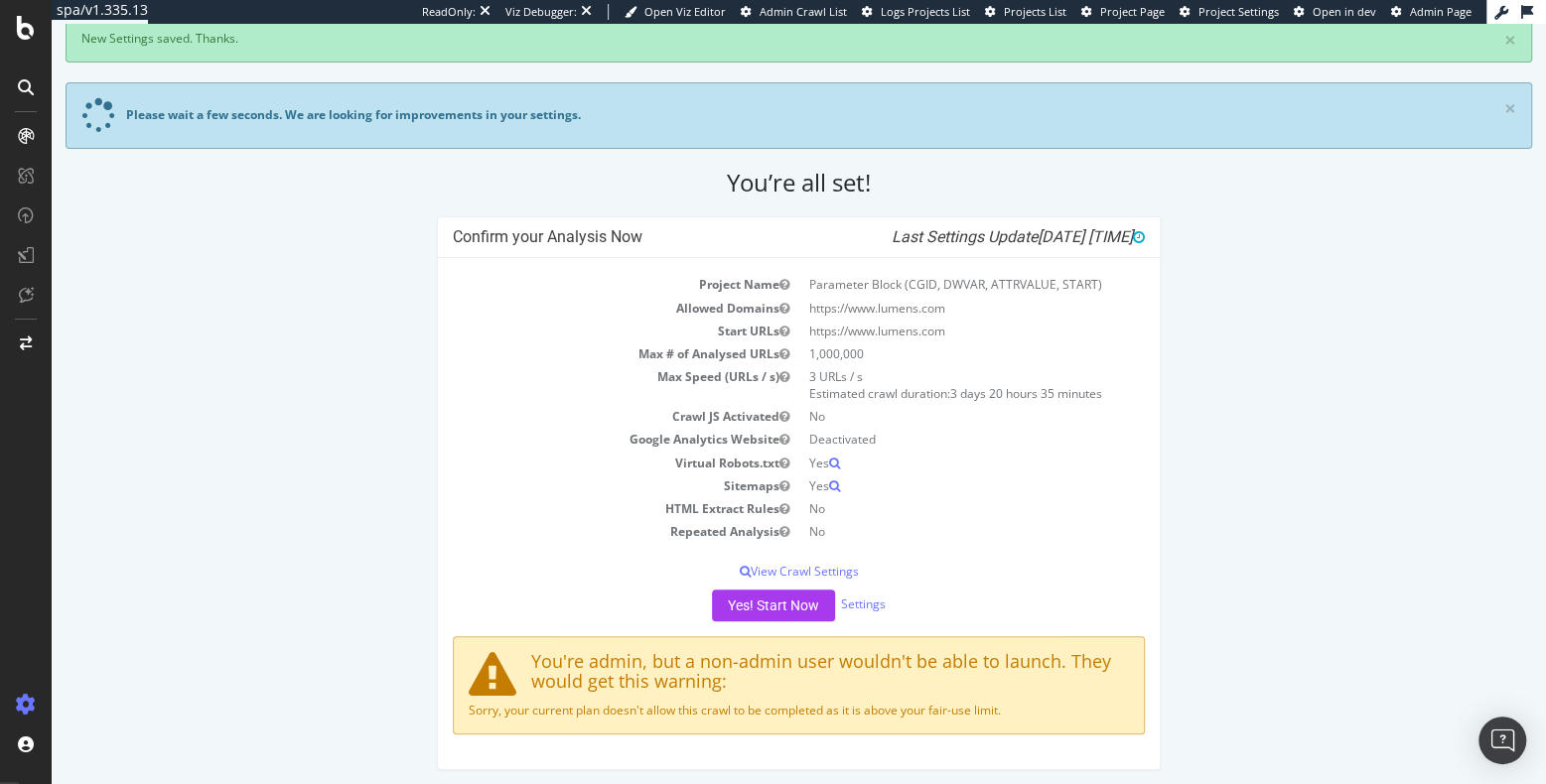 scroll, scrollTop: 113, scrollLeft: 0, axis: vertical 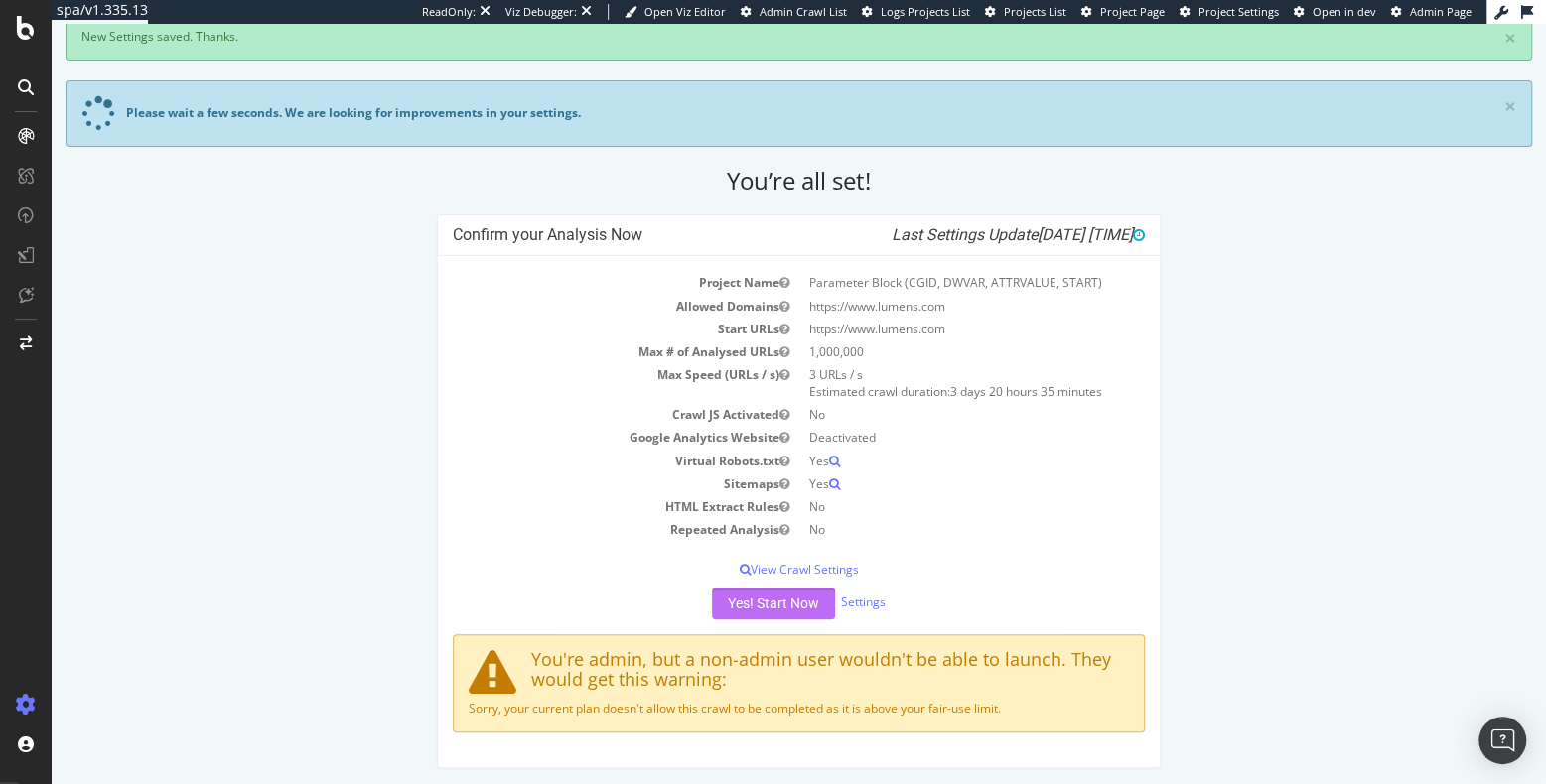 click on "Yes! Start Now" at bounding box center (773, 603) 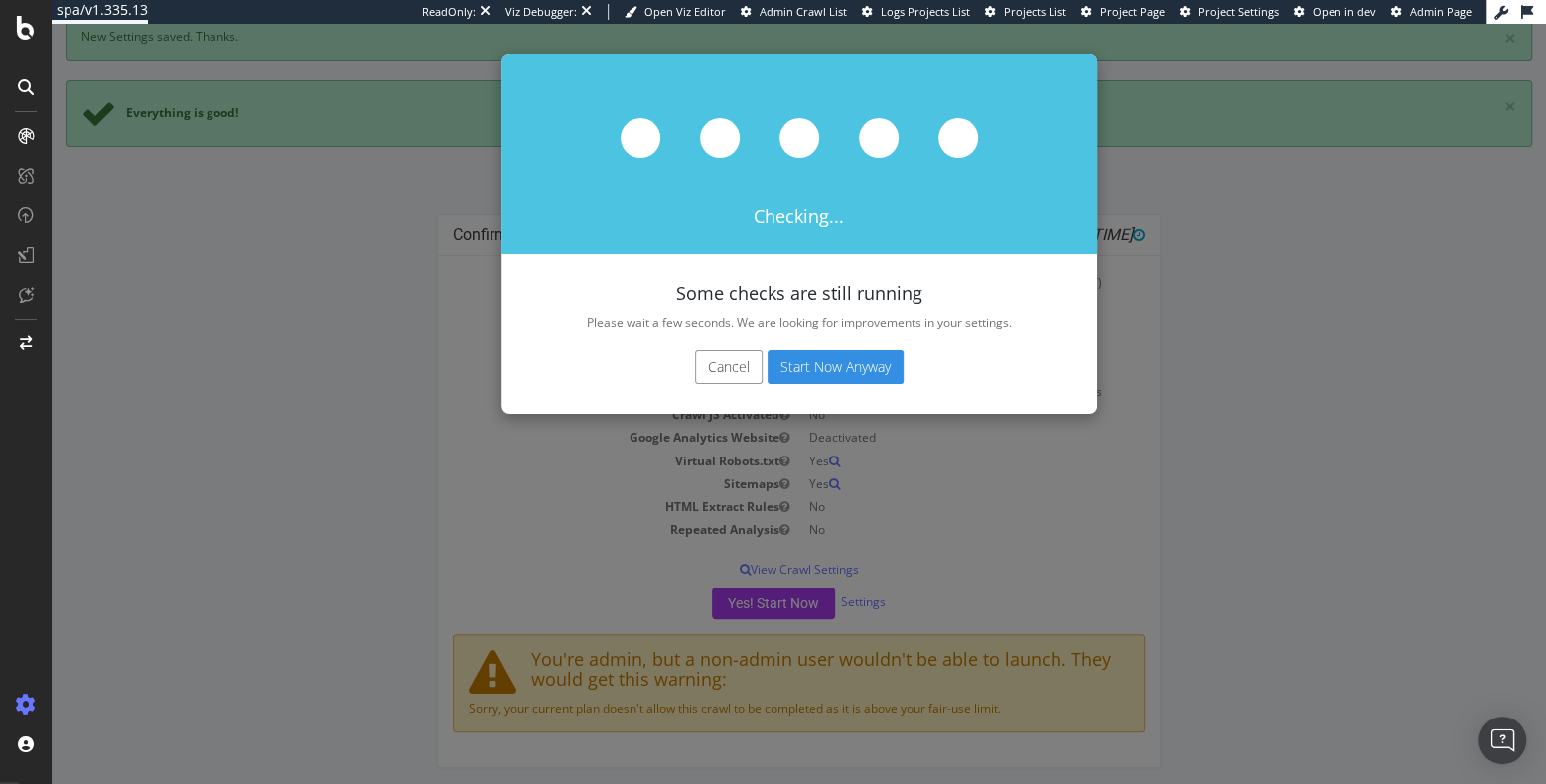 click on "Start Now Anyway" at bounding box center [835, 367] 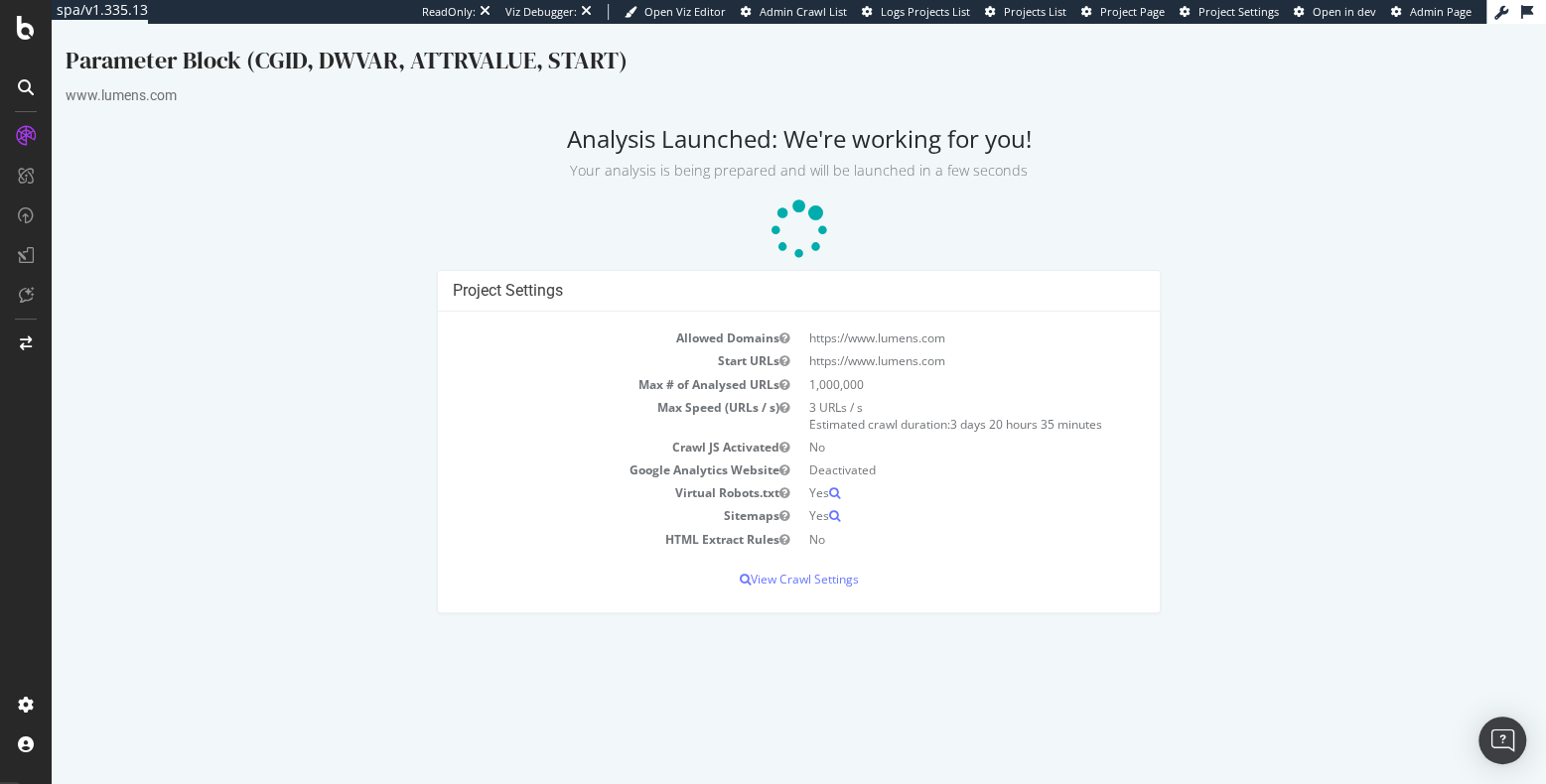 scroll, scrollTop: 0, scrollLeft: 0, axis: both 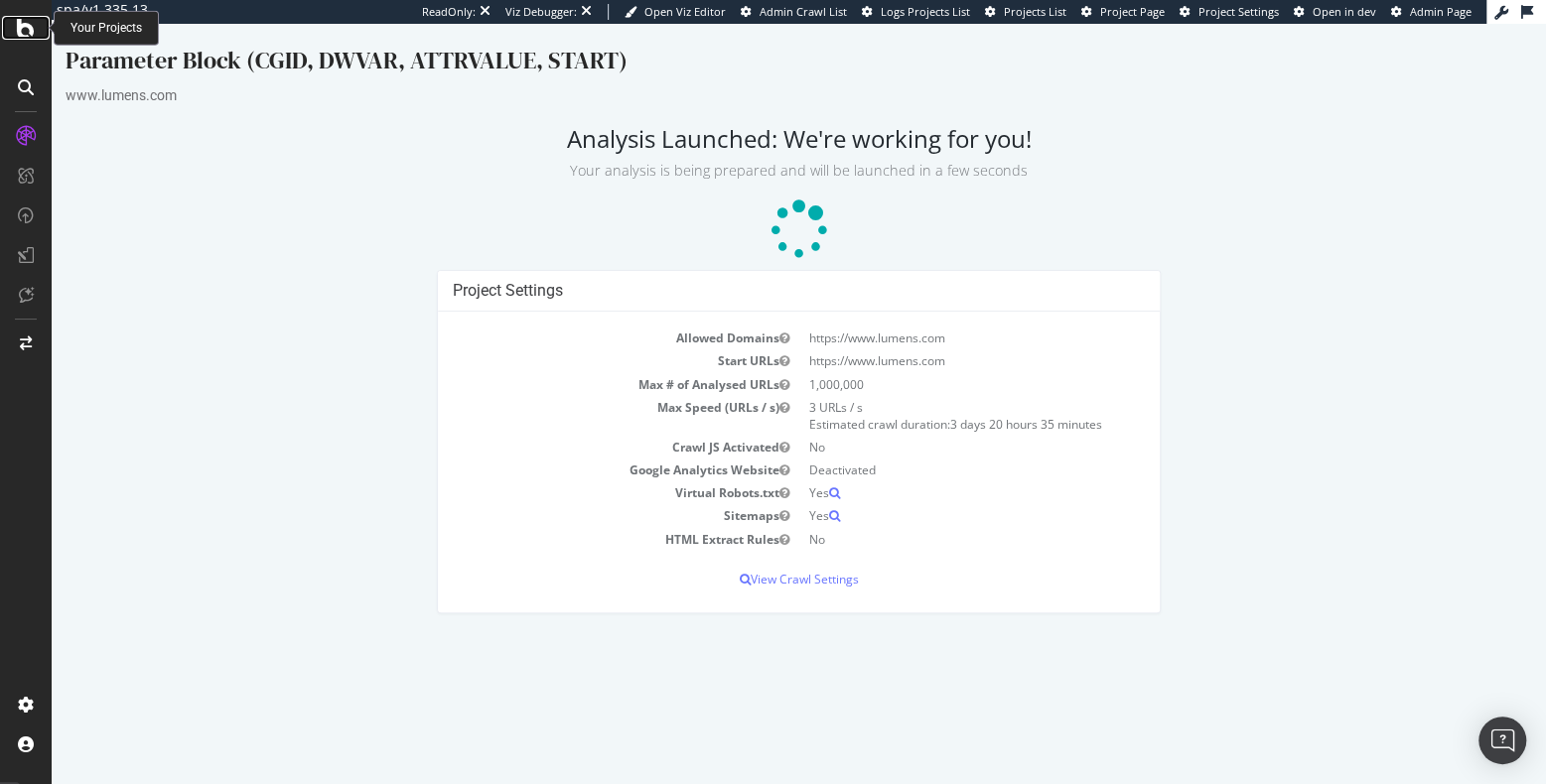 click at bounding box center (26, 28) 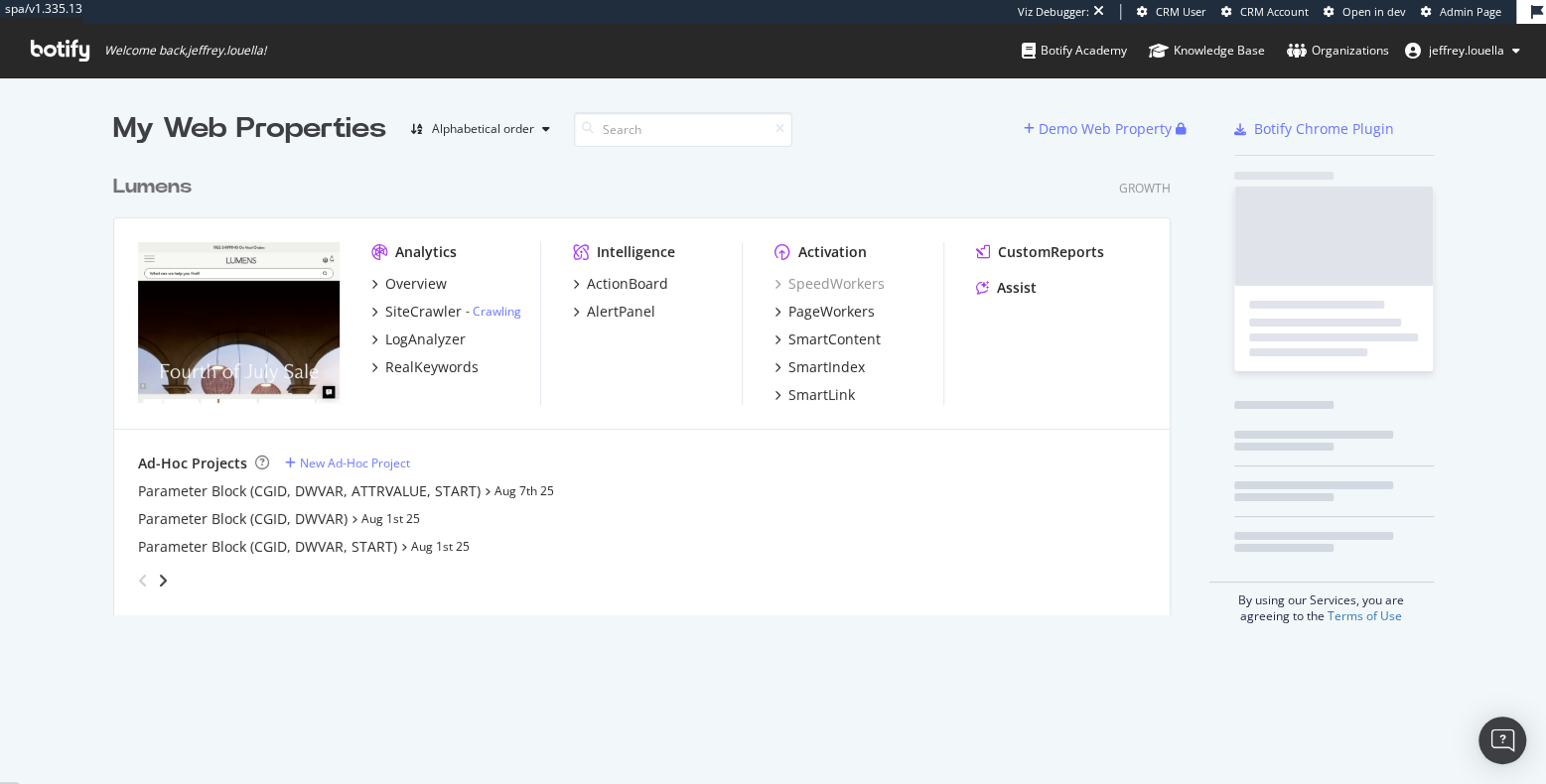 scroll, scrollTop: 11, scrollLeft: 11, axis: both 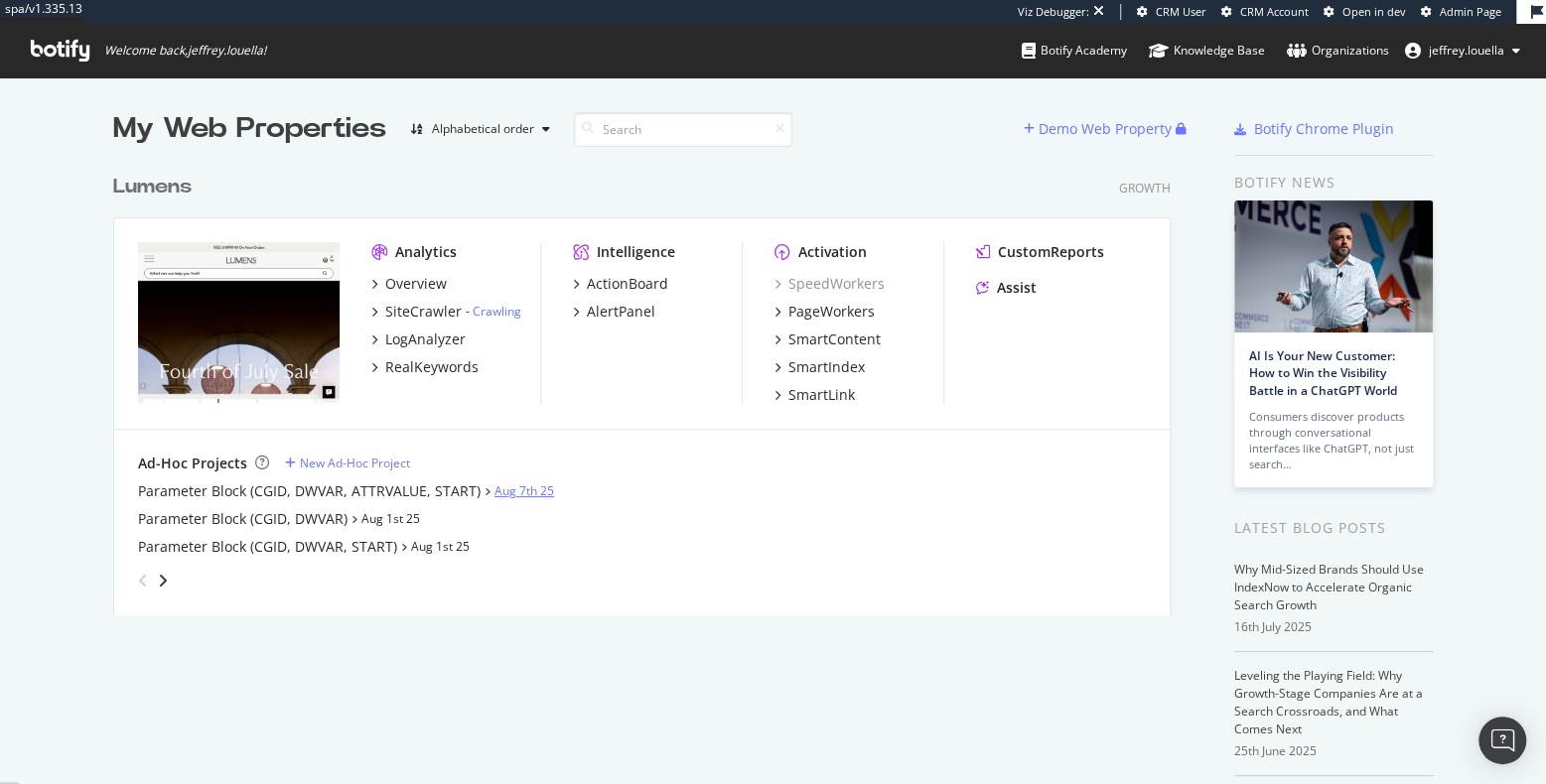 click on "Aug 7th 25" at bounding box center (524, 490) 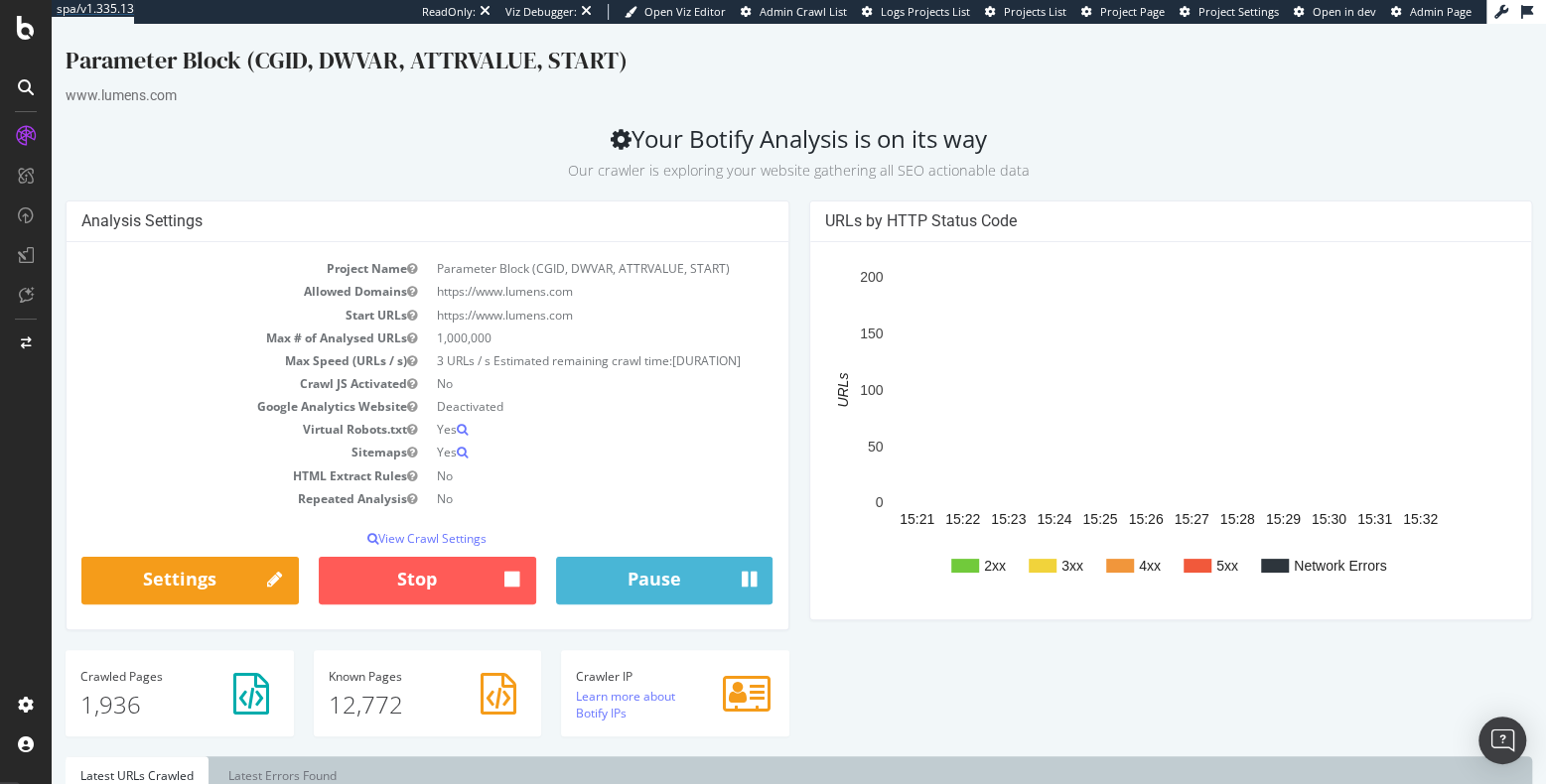 scroll, scrollTop: 0, scrollLeft: 0, axis: both 